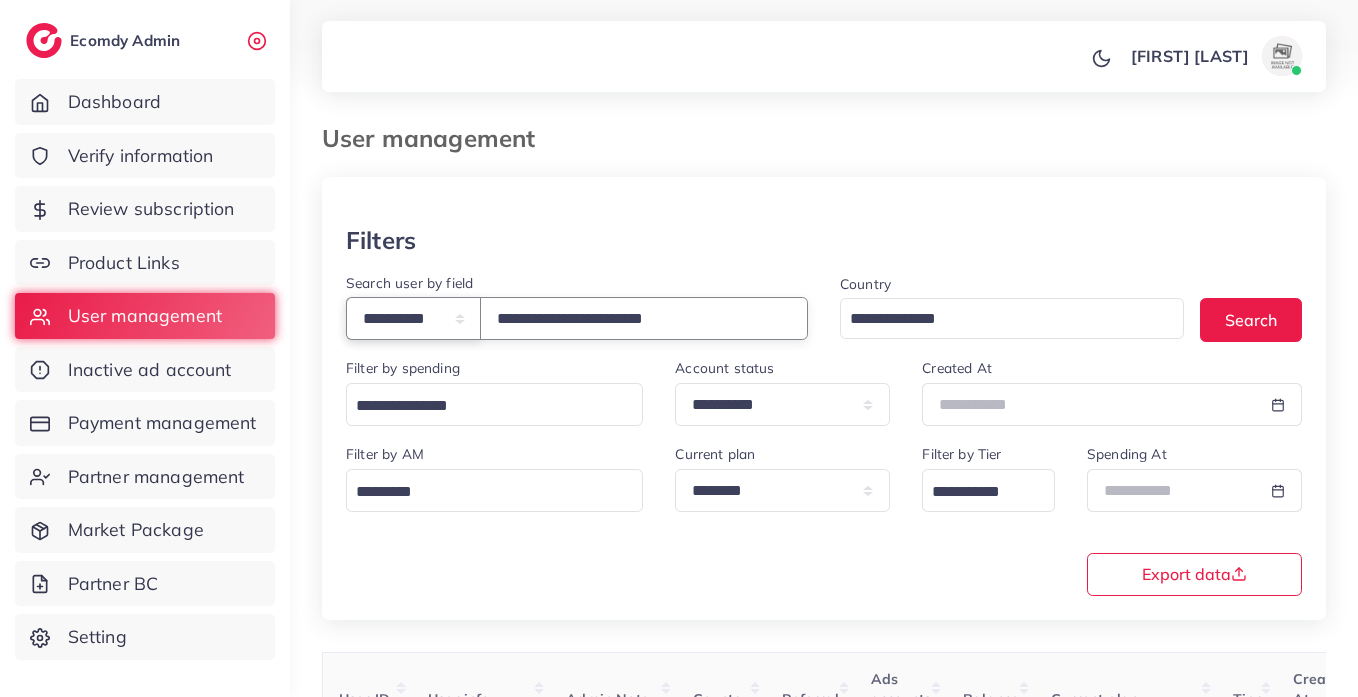 click on "**********" at bounding box center (413, 318) 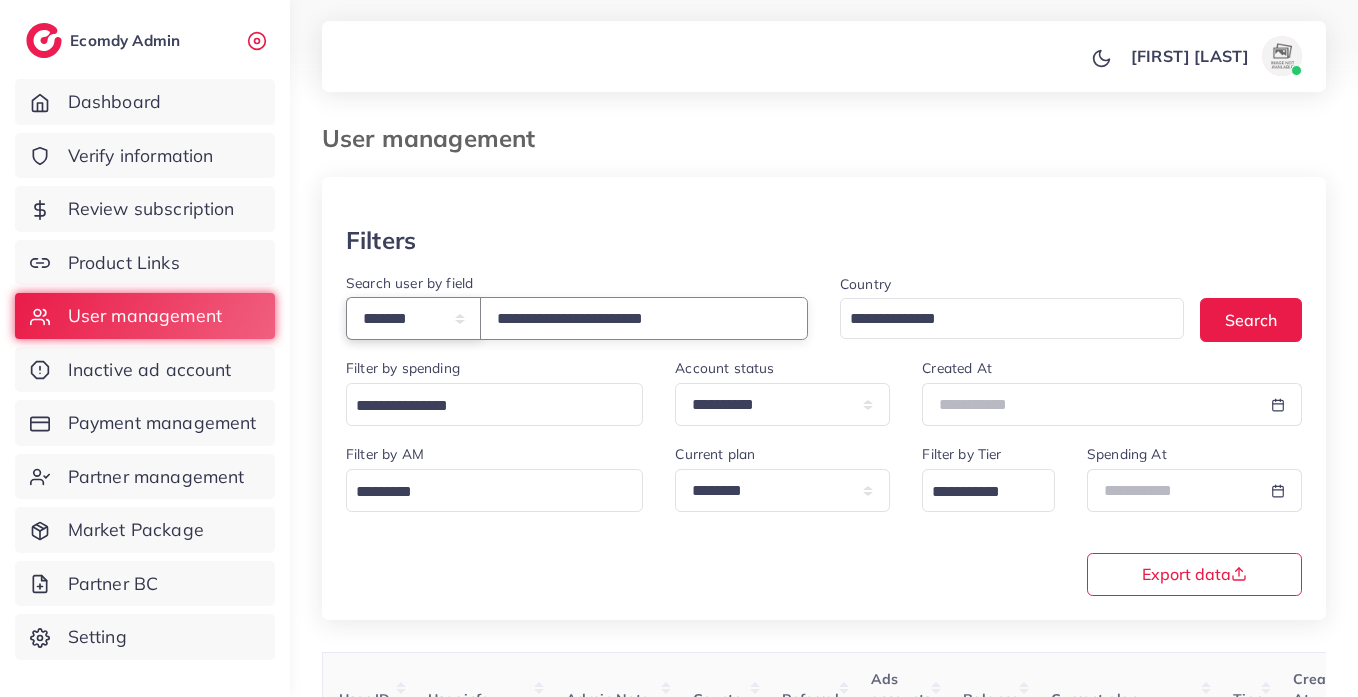 click on "**********" at bounding box center (413, 318) 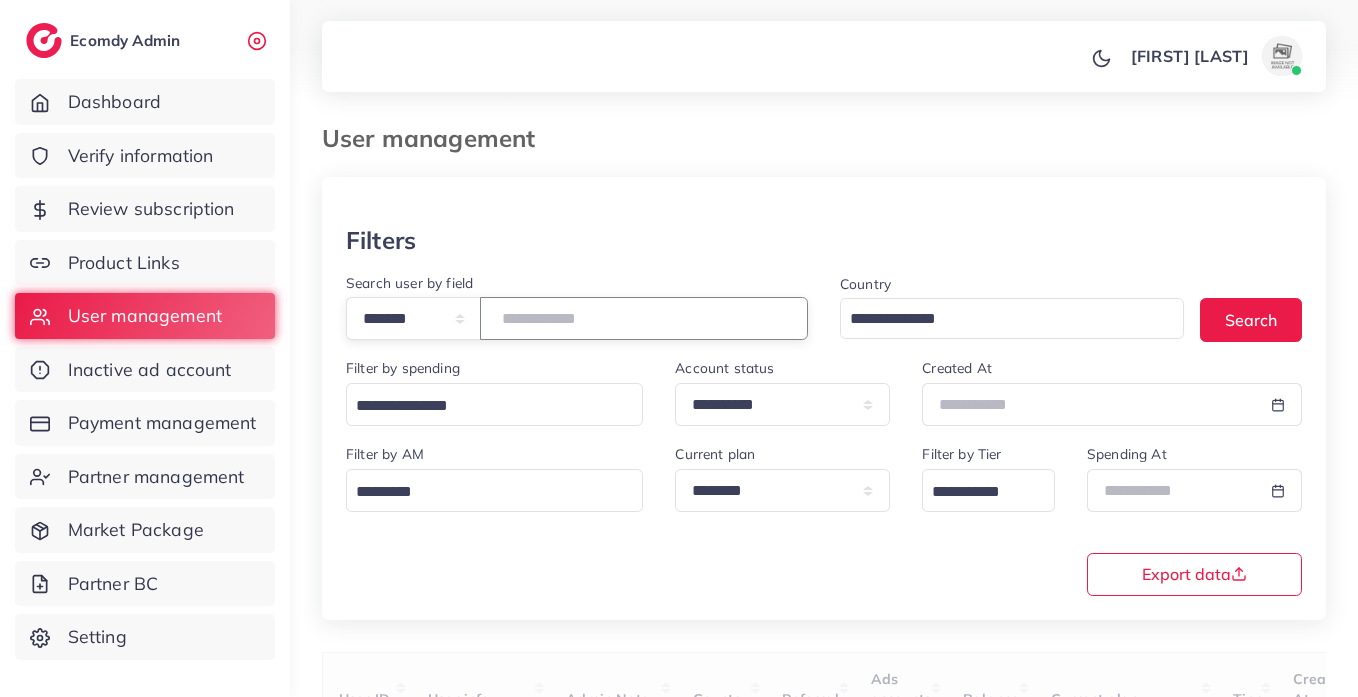 click on "**********" at bounding box center (644, 318) 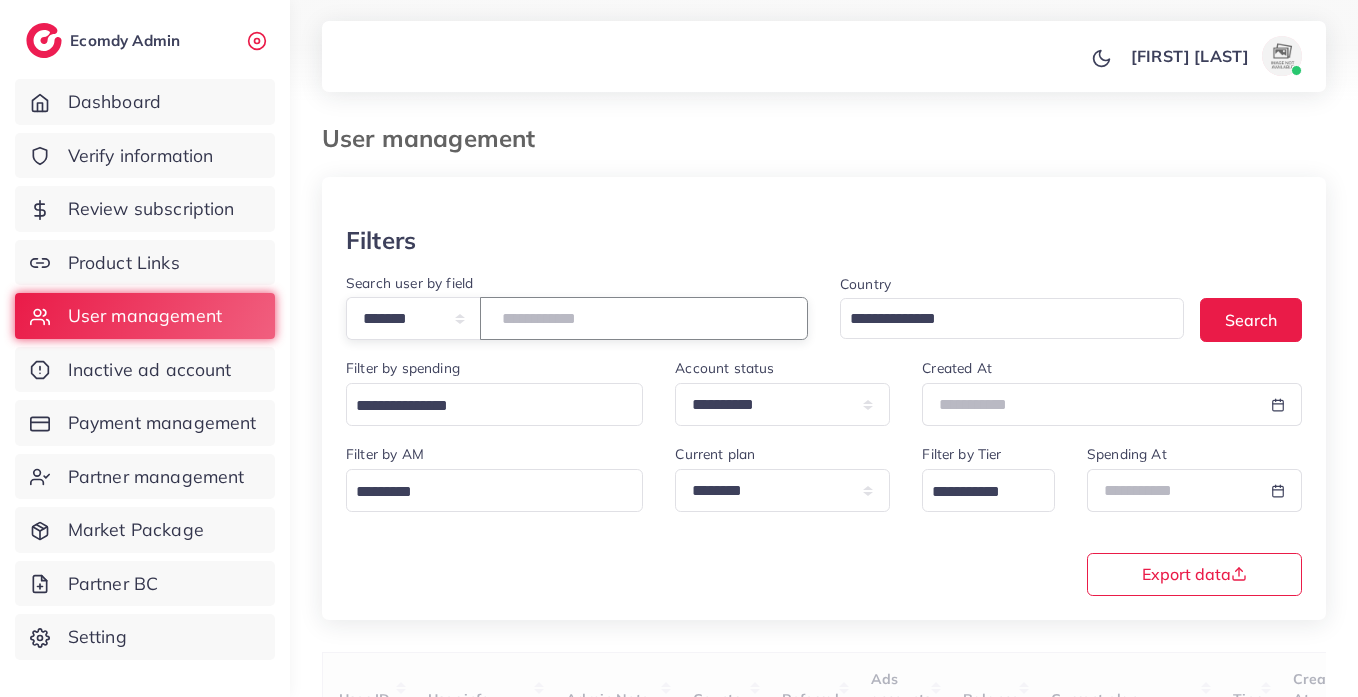 type on "*******" 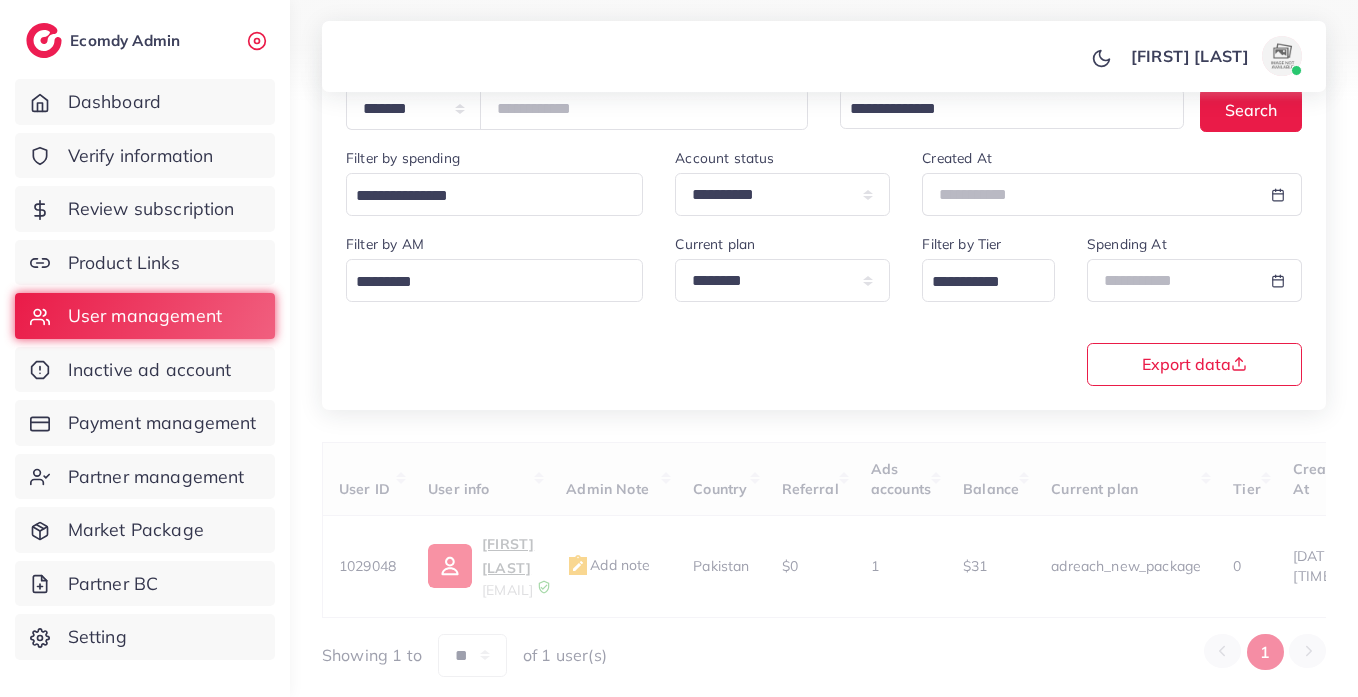 scroll, scrollTop: 260, scrollLeft: 0, axis: vertical 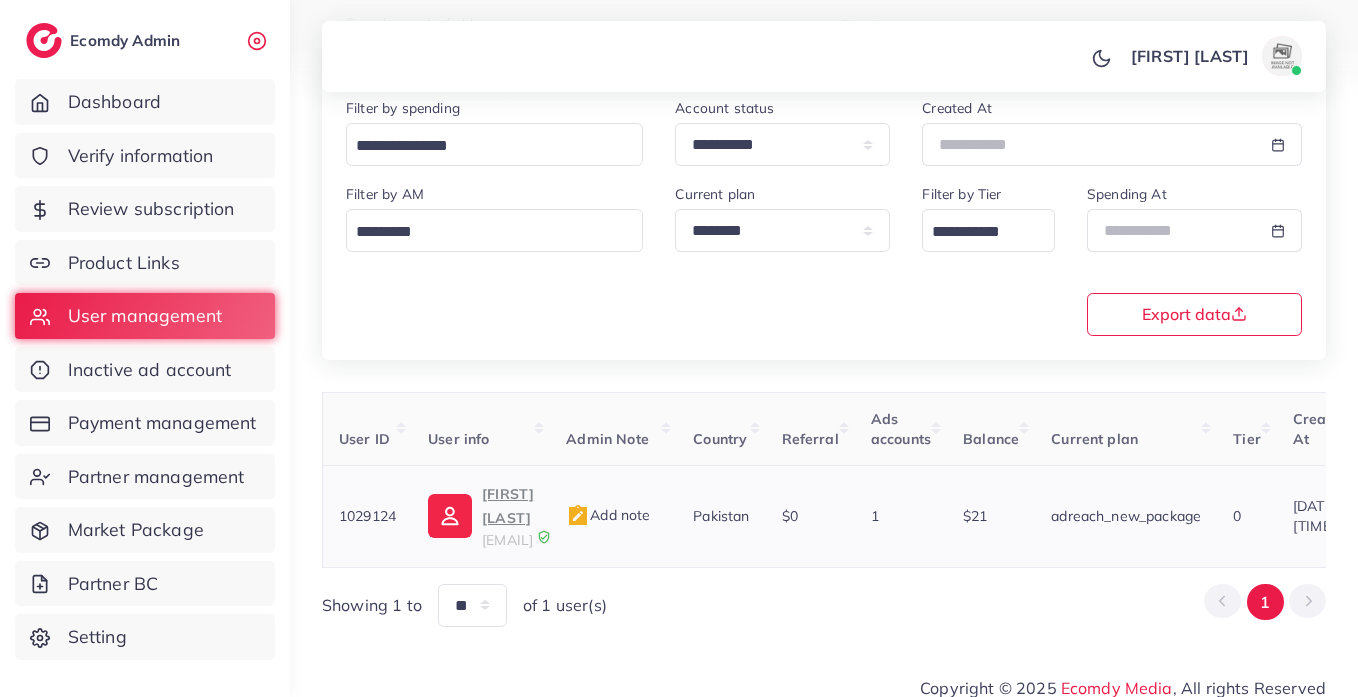 click on "YahyaMaaz" at bounding box center (508, 506) 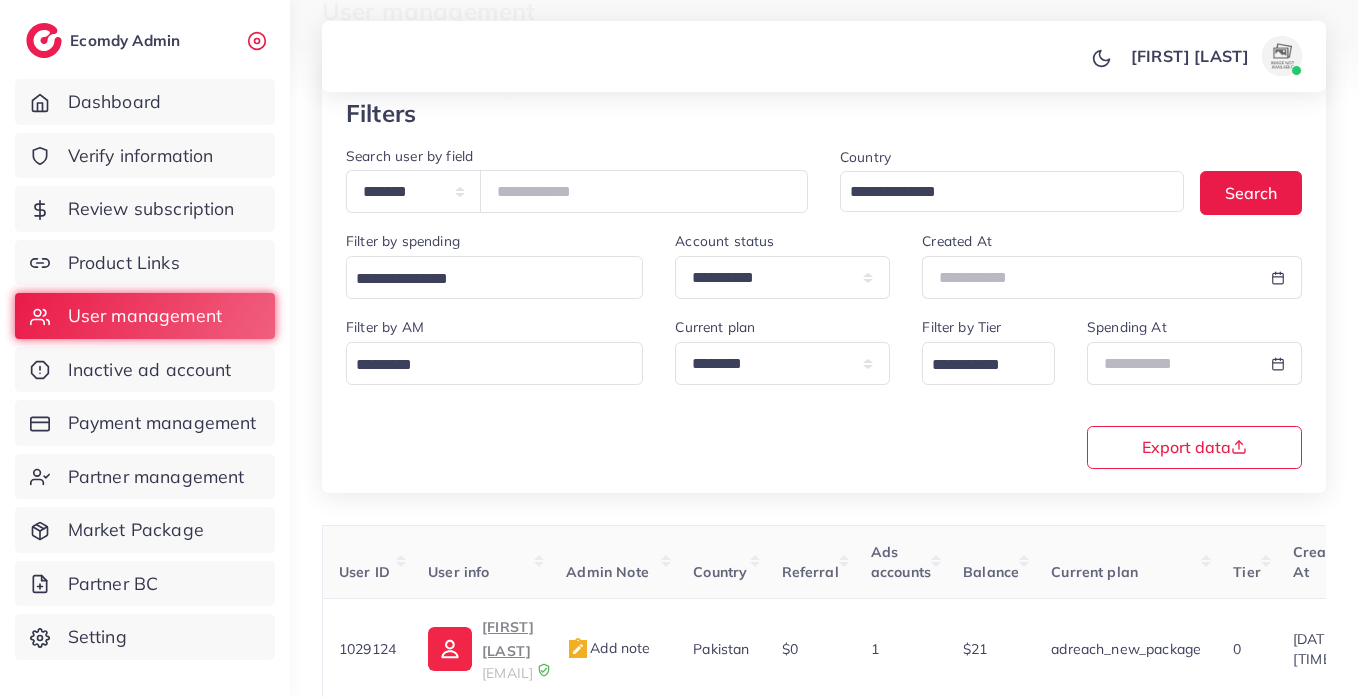 scroll, scrollTop: 0, scrollLeft: 0, axis: both 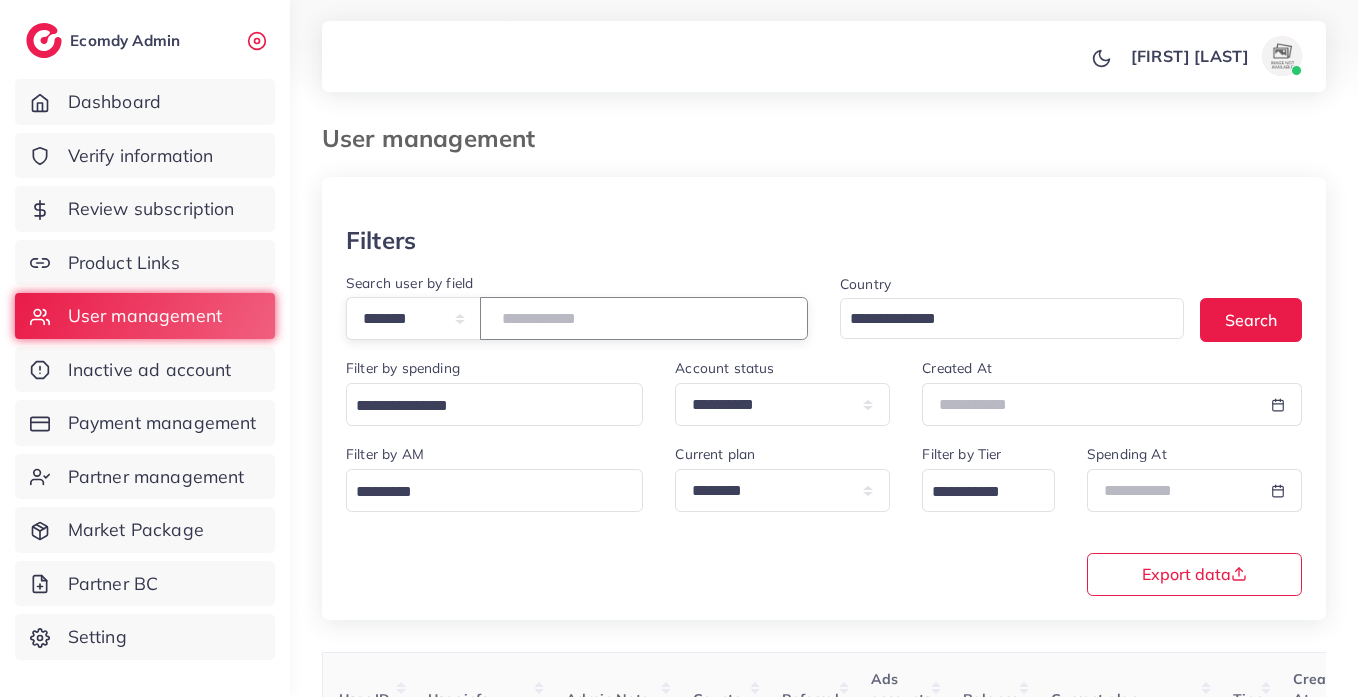 click on "*******" at bounding box center (644, 318) 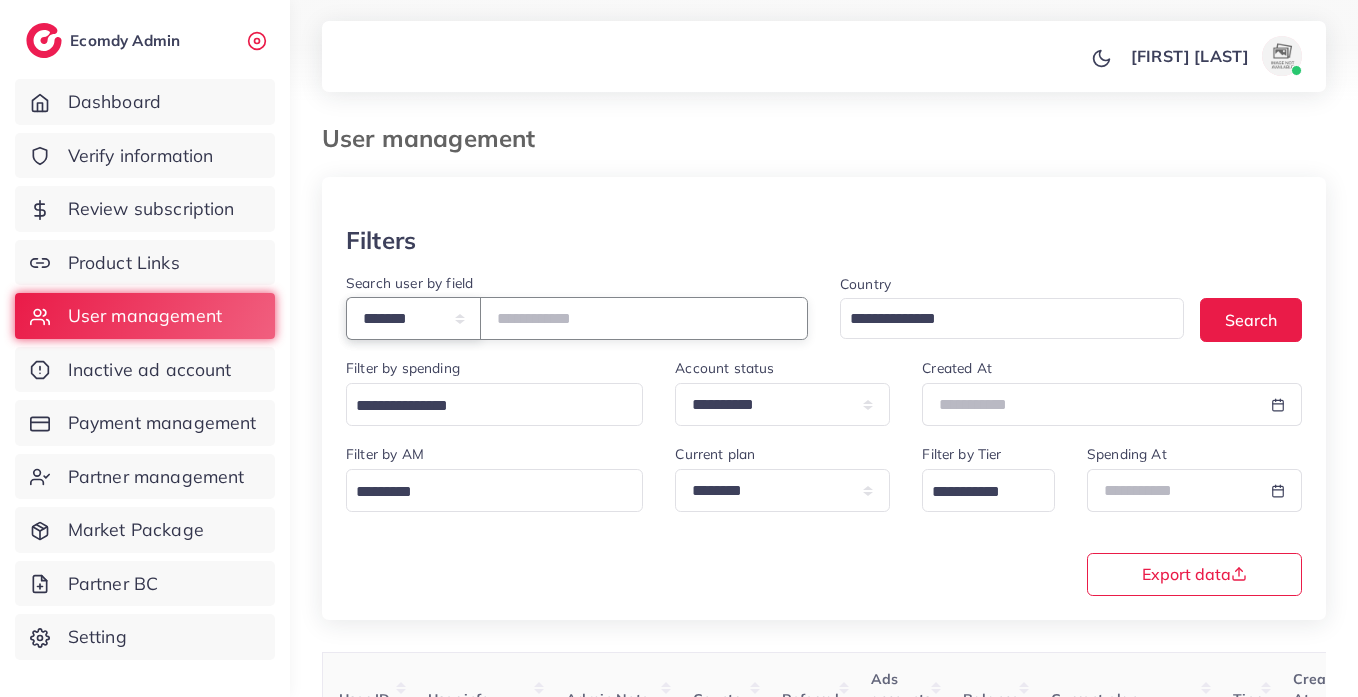 click on "**********" at bounding box center (413, 318) 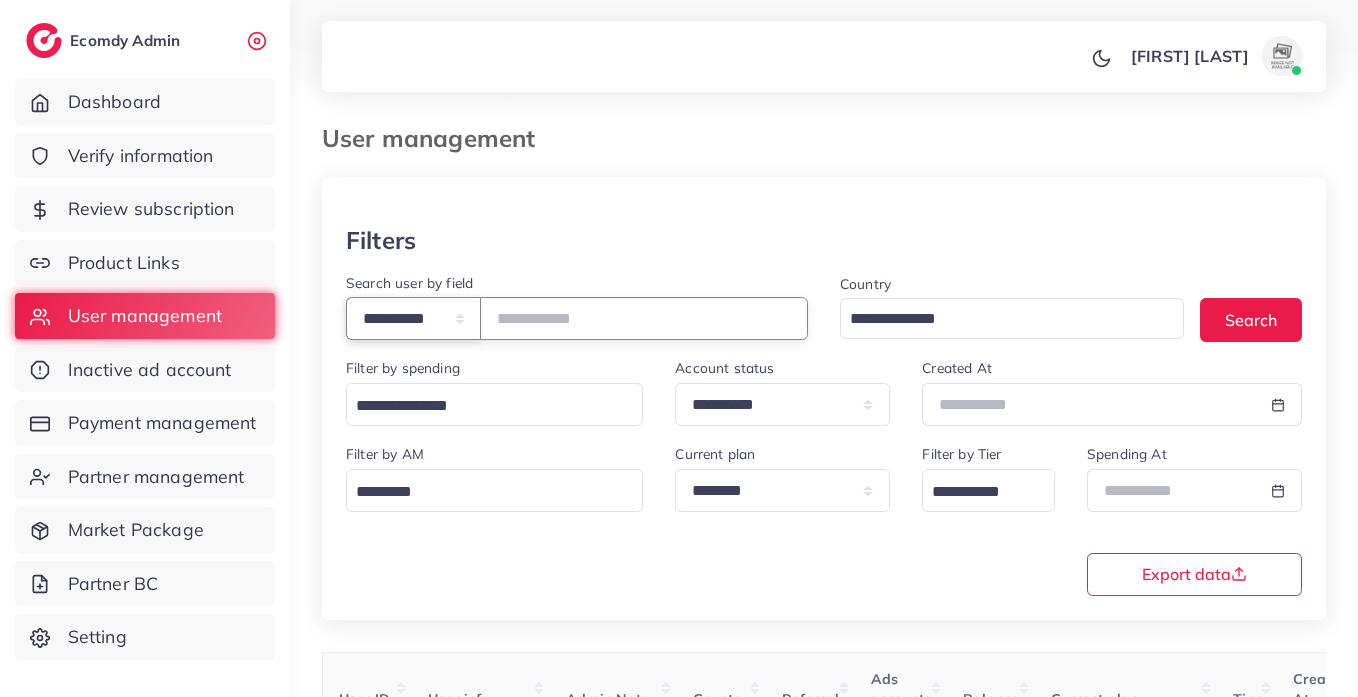 click on "**********" at bounding box center [413, 318] 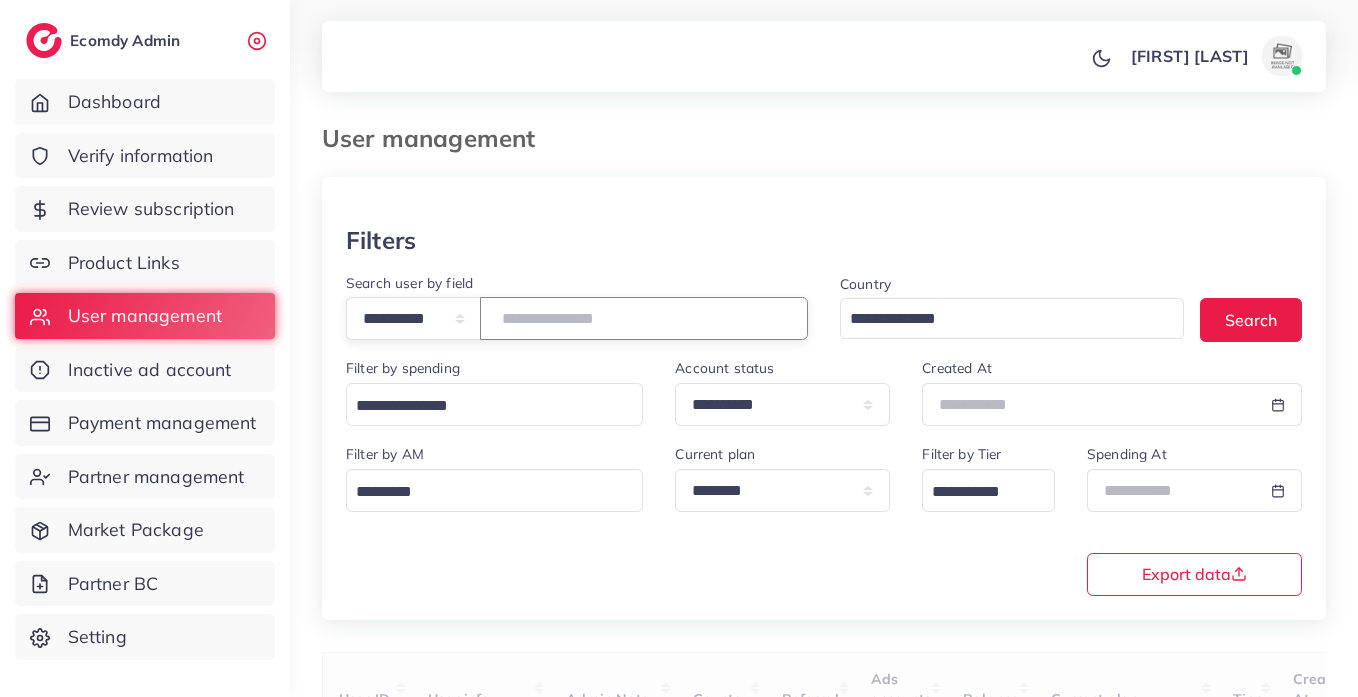 click at bounding box center (644, 318) 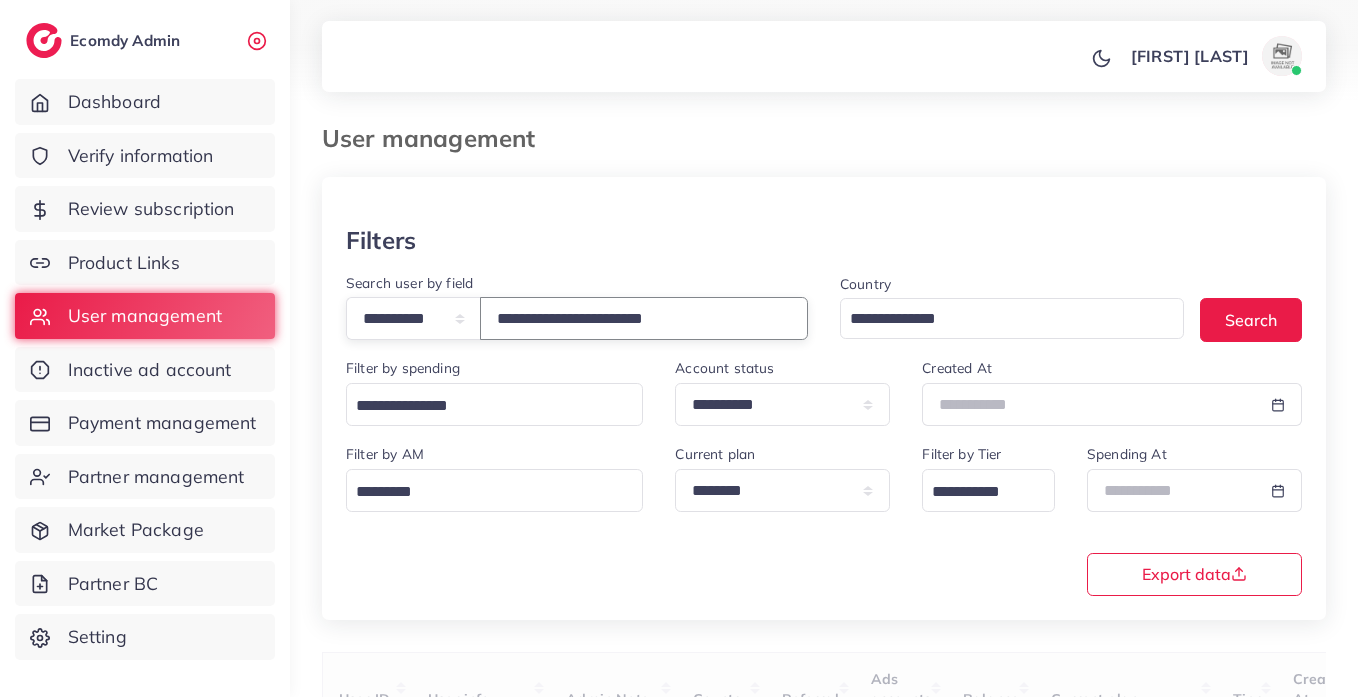 type on "**********" 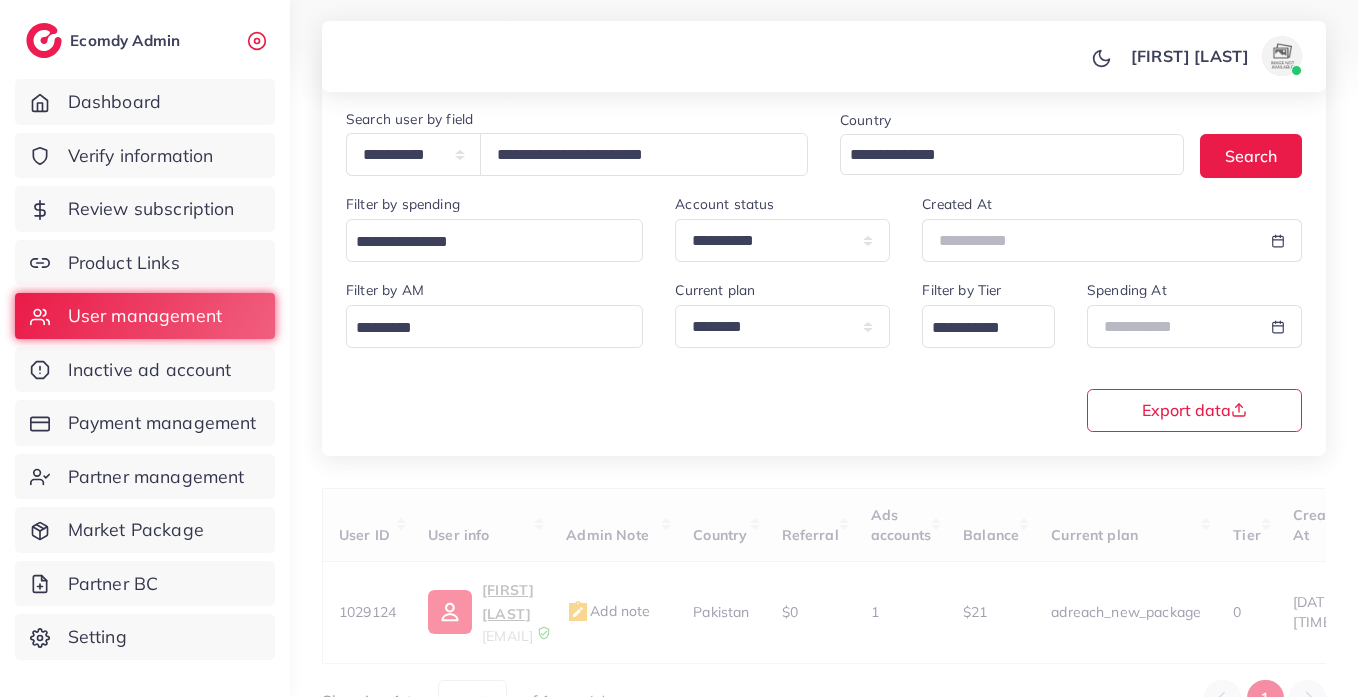 scroll, scrollTop: 260, scrollLeft: 0, axis: vertical 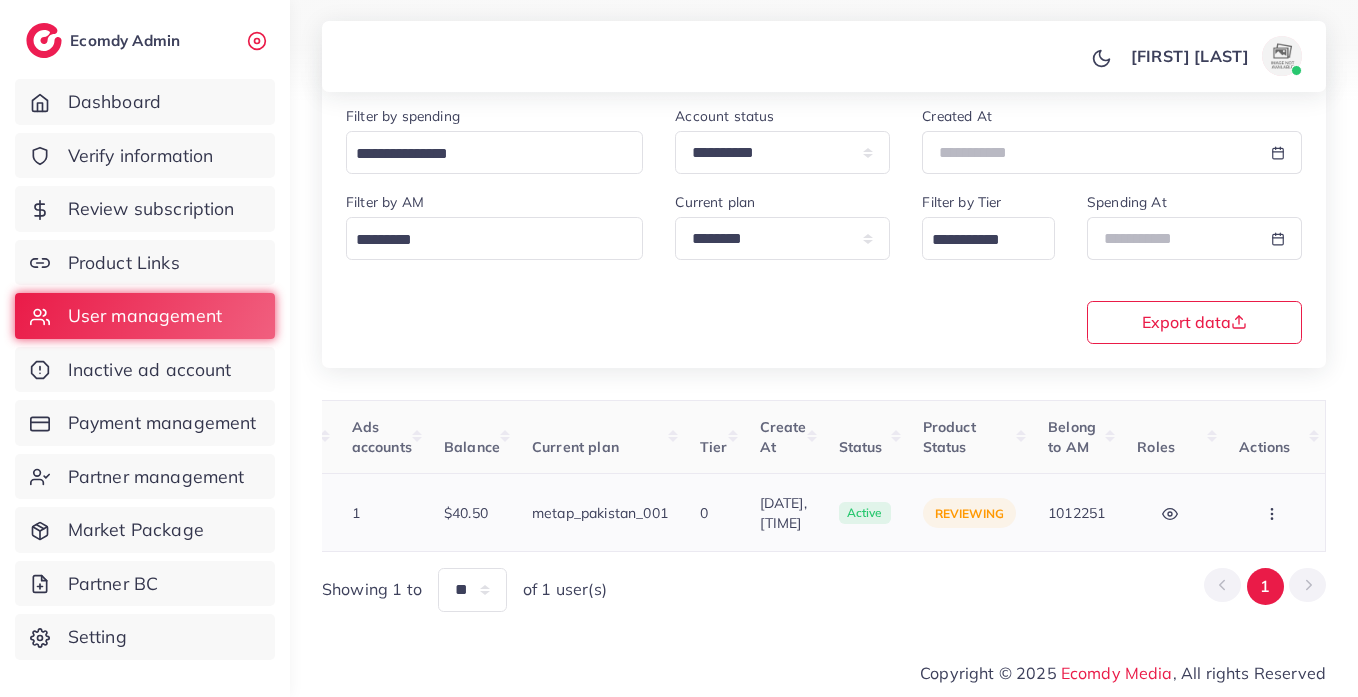 click at bounding box center (1274, 512) 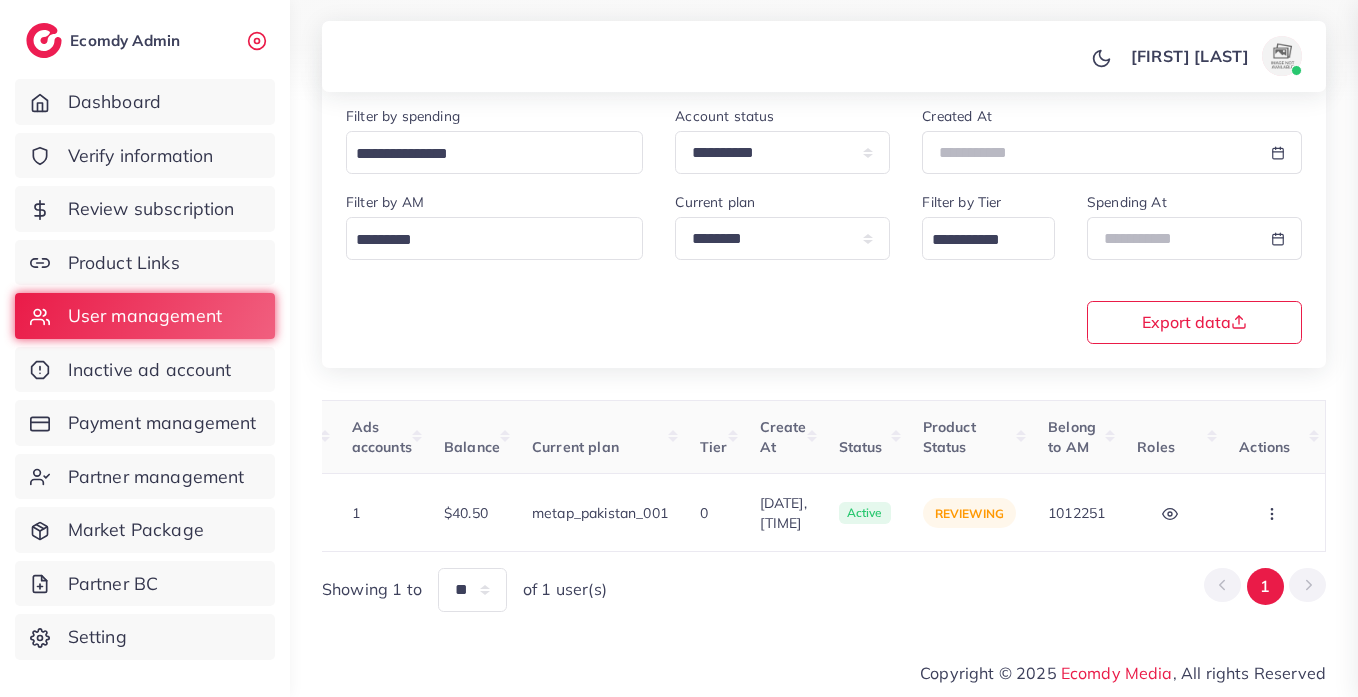 scroll, scrollTop: 0, scrollLeft: 683, axis: horizontal 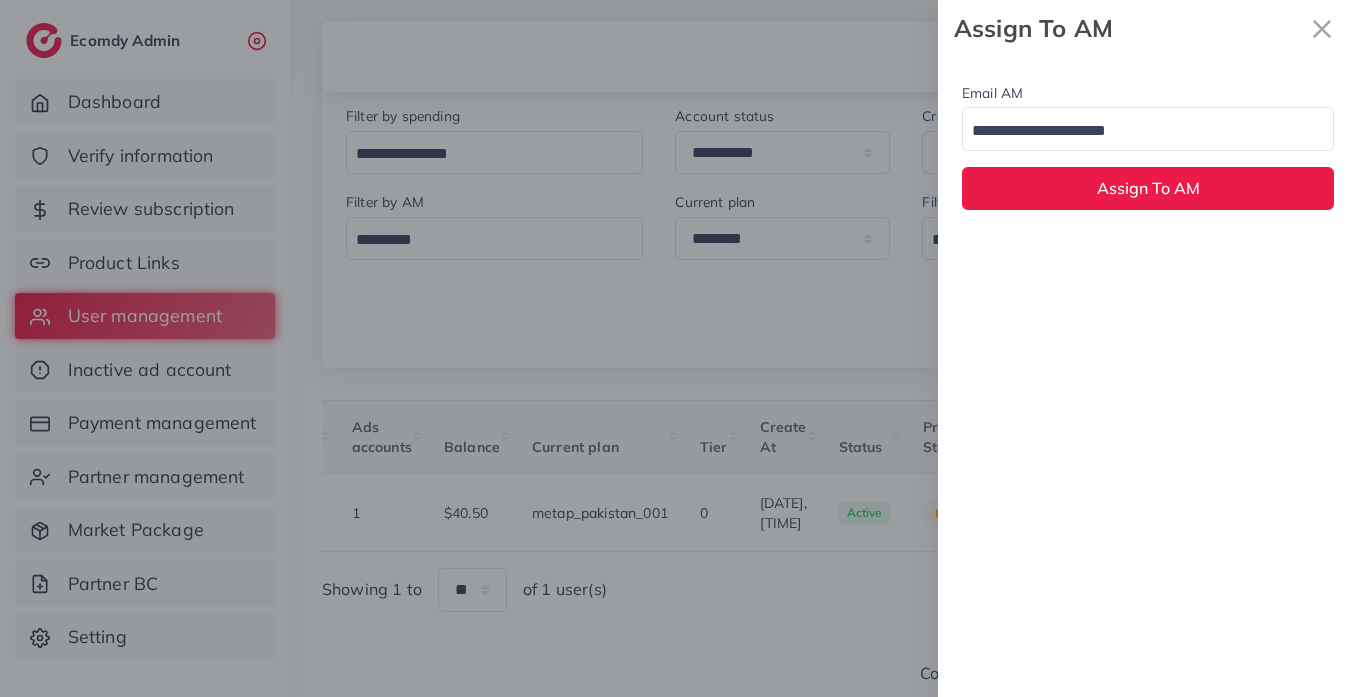 click at bounding box center [1136, 131] 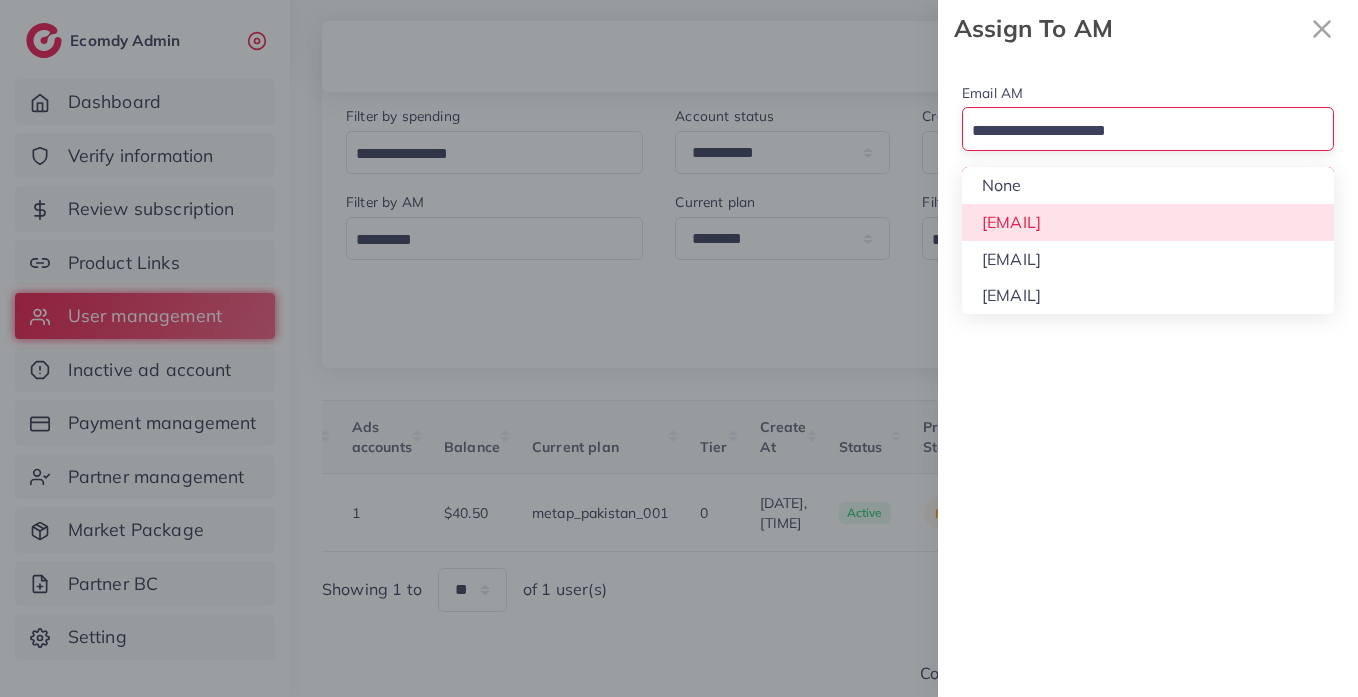 click on "Email AM            Loading...
None
hadibaaslam@gmail.com
natashashahid163@gmail.com
wajahat@adreach.agency
Assign To AM" at bounding box center (1148, 145) 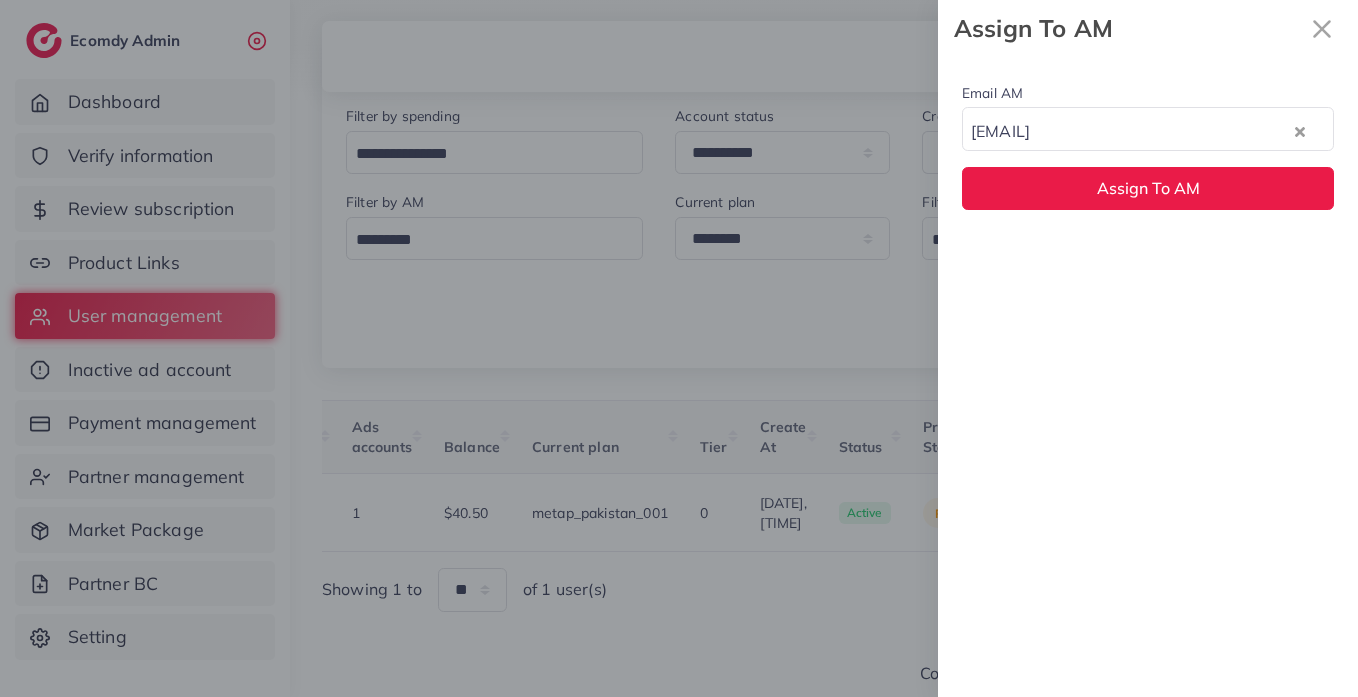 click on "Email AM
hadibaaslam@gmail.com
Loading...      Assign To AM" at bounding box center (1148, 377) 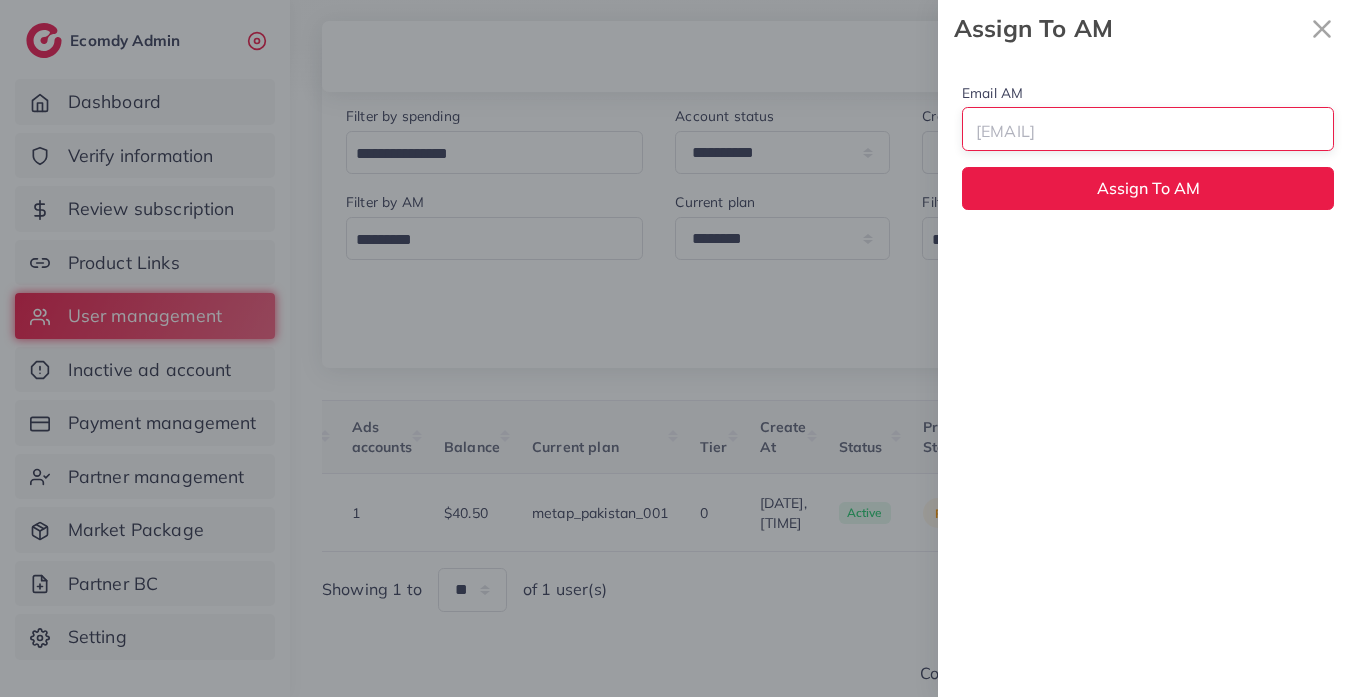 click at bounding box center [1136, 131] 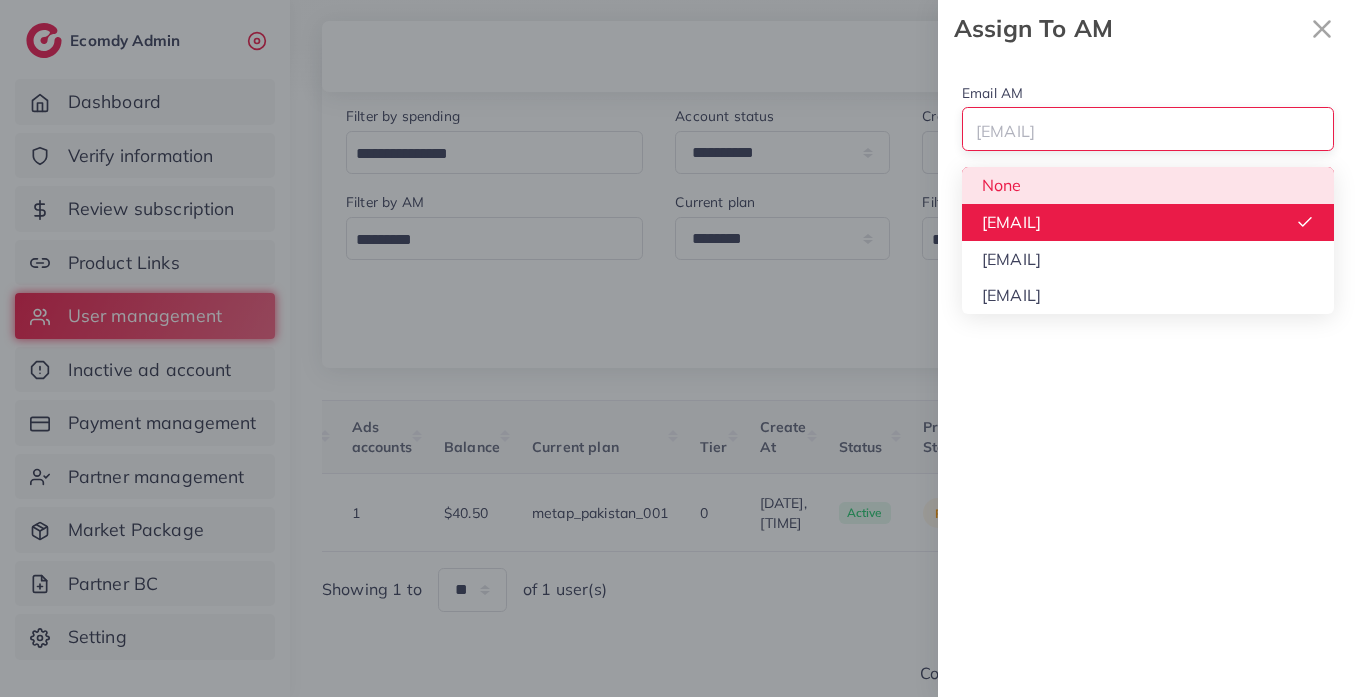 click on "Email AM
hadibaaslam@gmail.com
Loading...
None
hadibaaslam@gmail.com
natashashahid163@gmail.com
wajahat@adreach.agency
Assign To AM" at bounding box center (1148, 145) 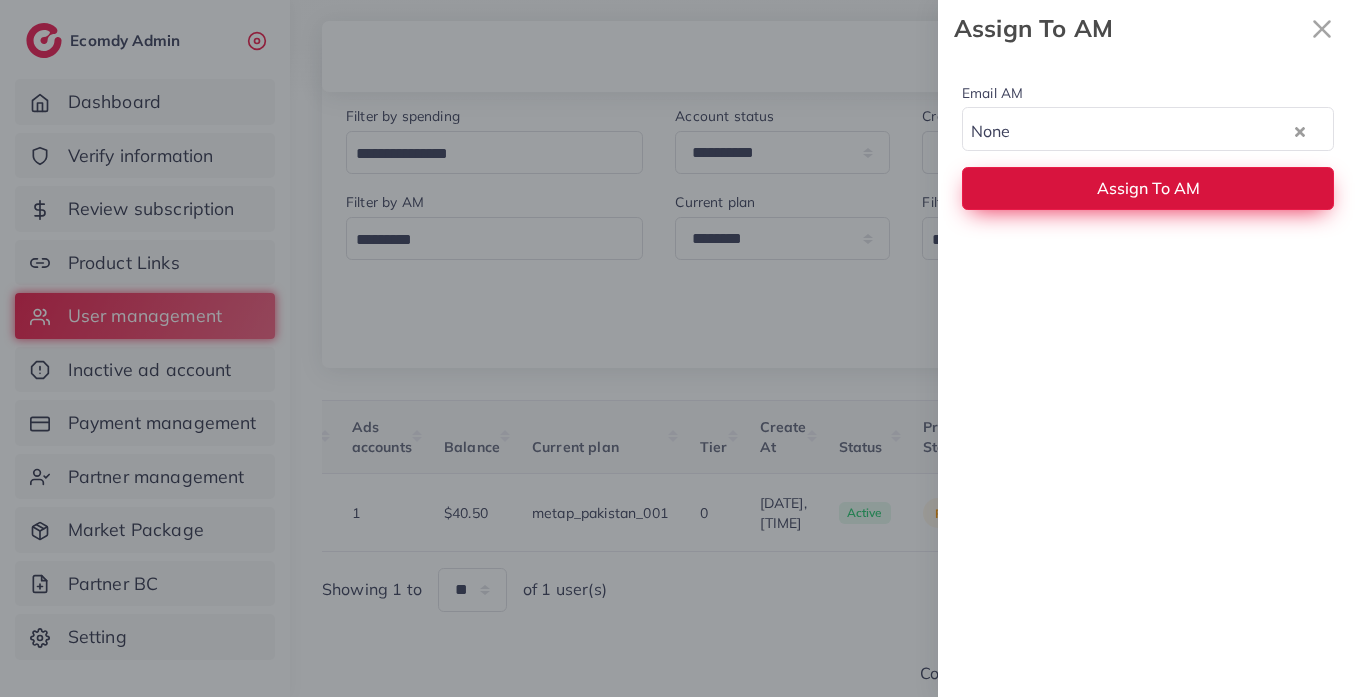 click on "Assign To AM" at bounding box center [1148, 188] 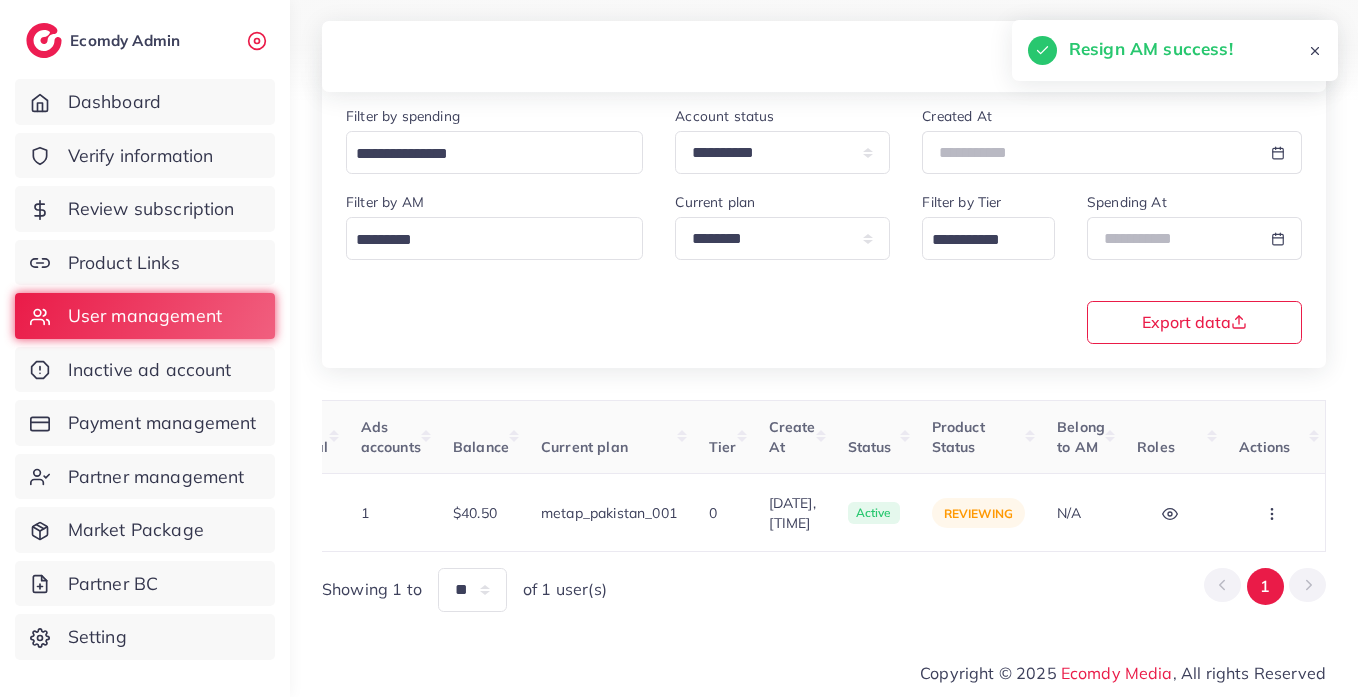 scroll, scrollTop: 0, scrollLeft: 670, axis: horizontal 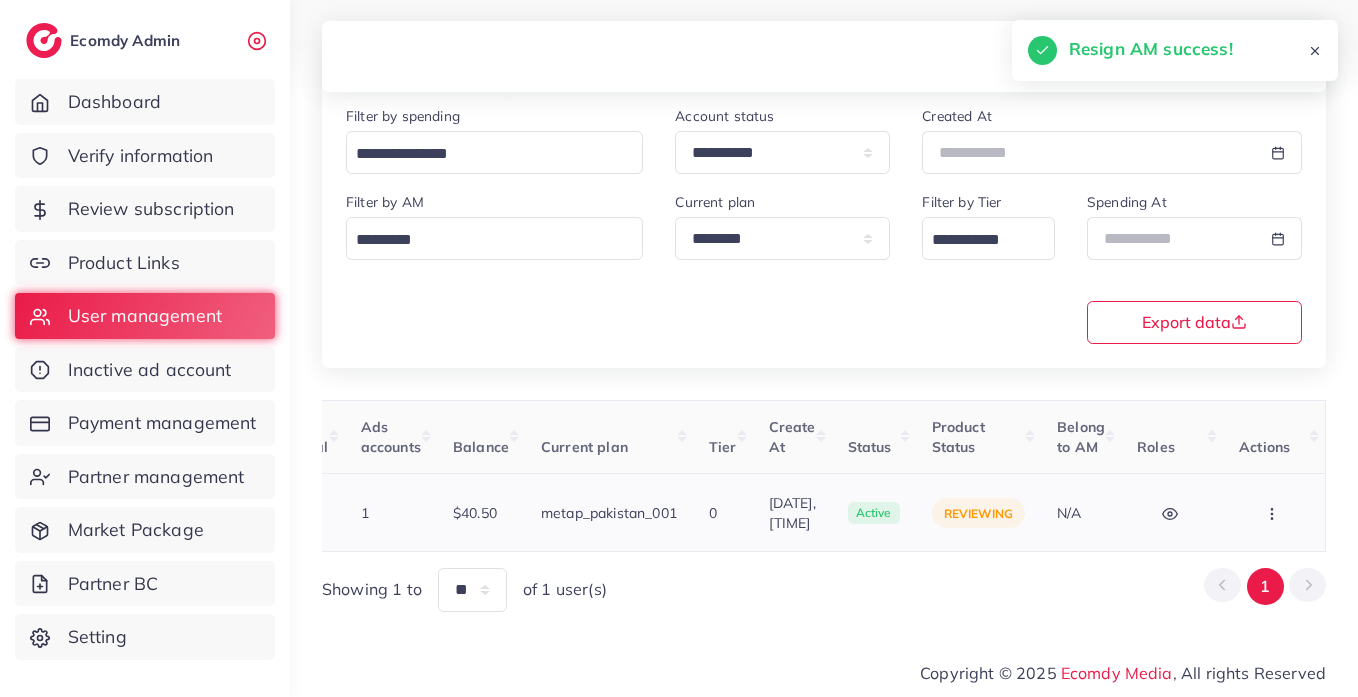 click 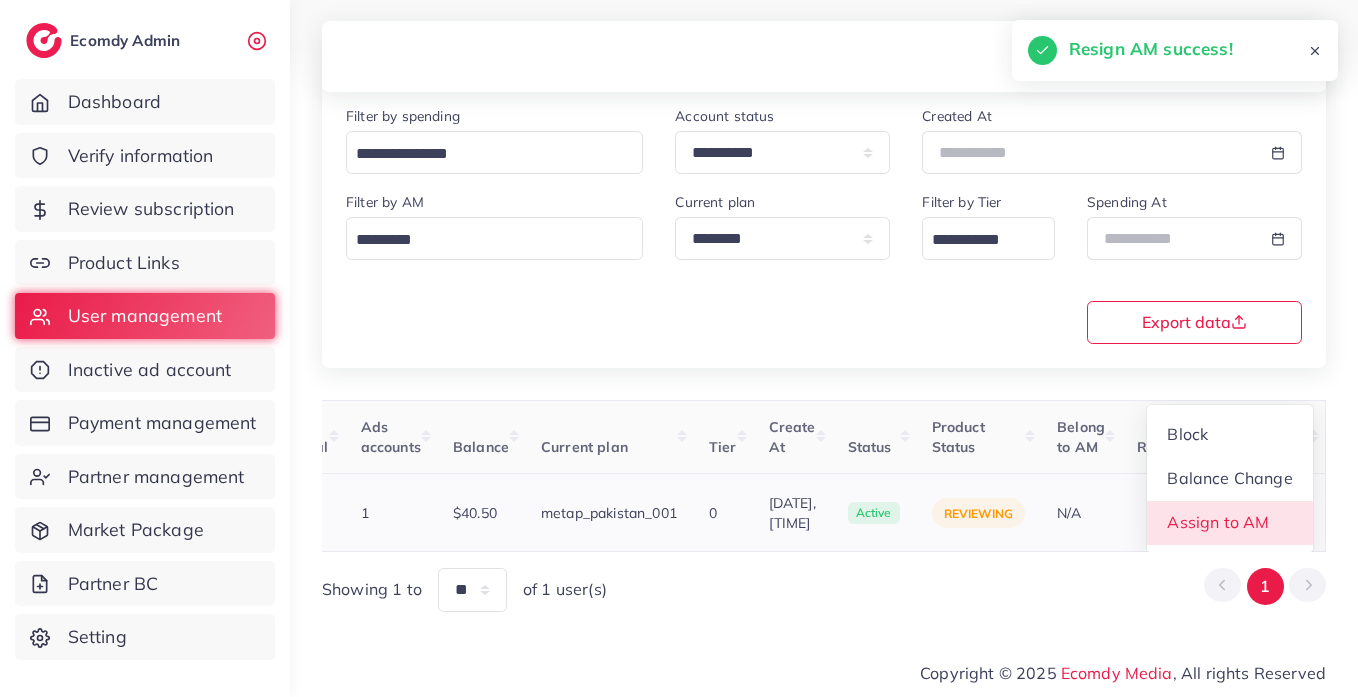 click on "Assign to AM" at bounding box center (1230, 523) 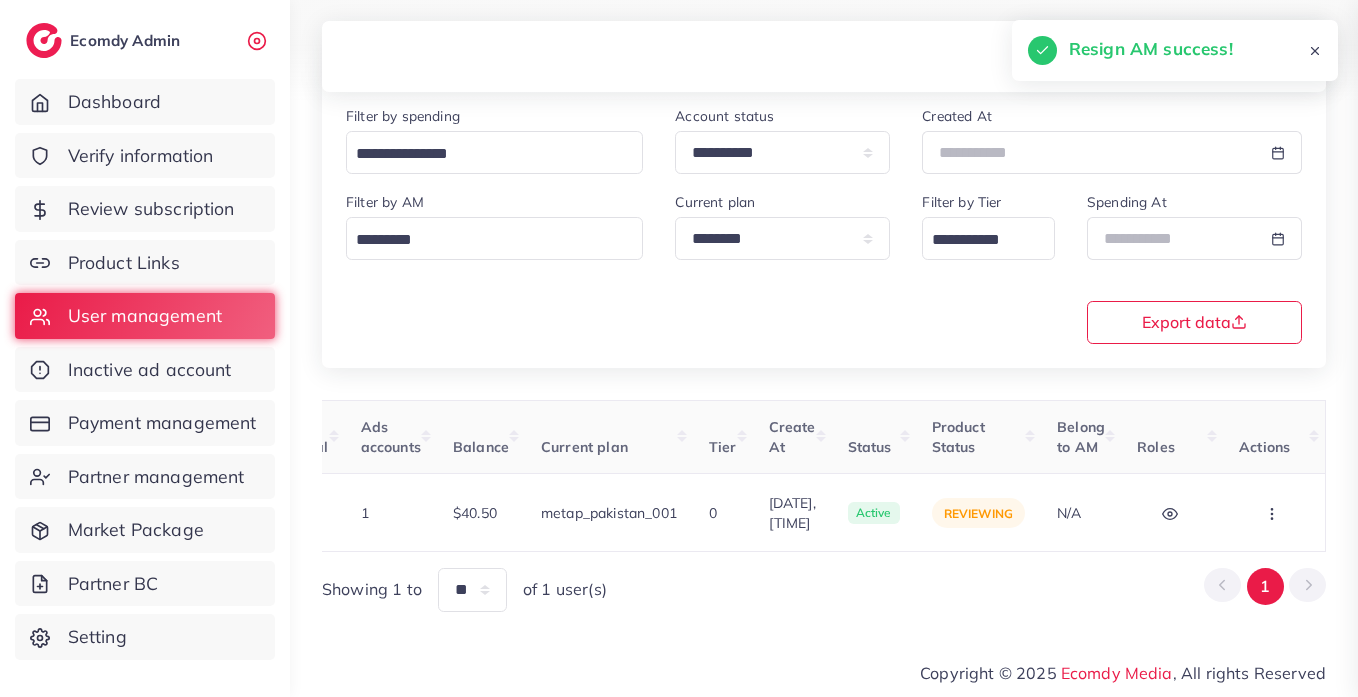 scroll, scrollTop: 0, scrollLeft: 670, axis: horizontal 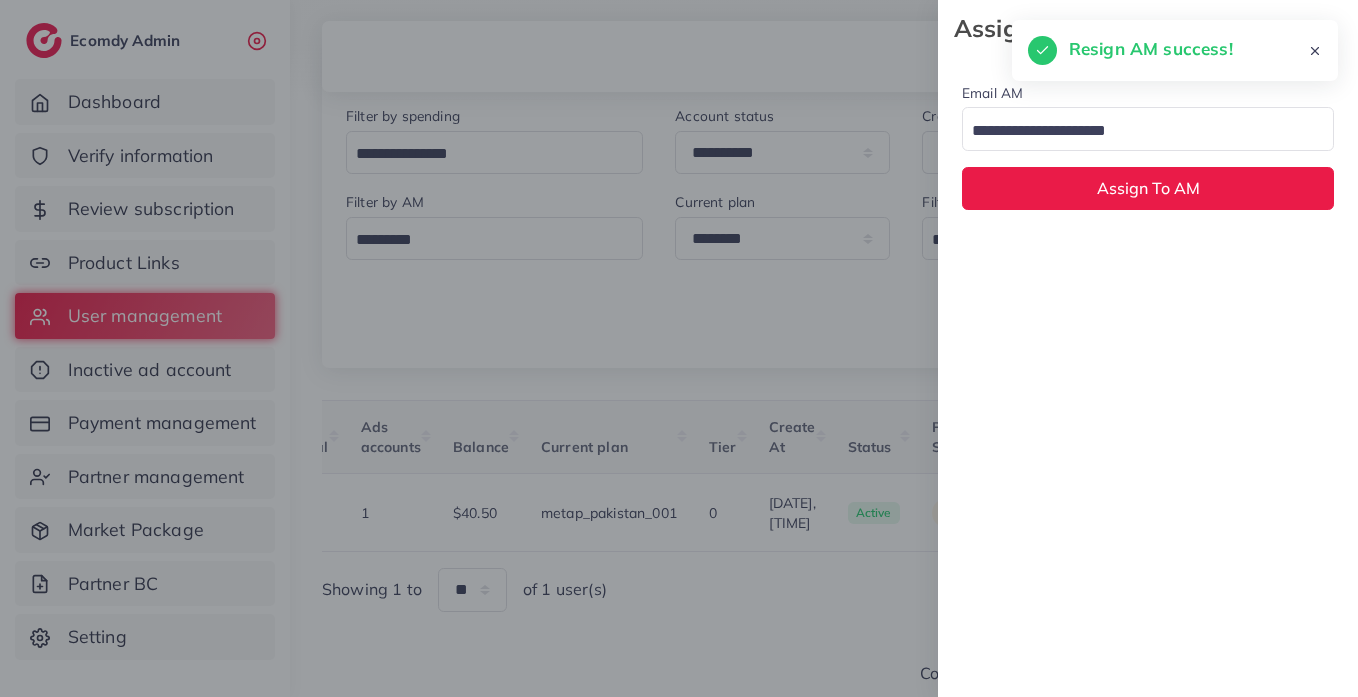 click at bounding box center (1136, 131) 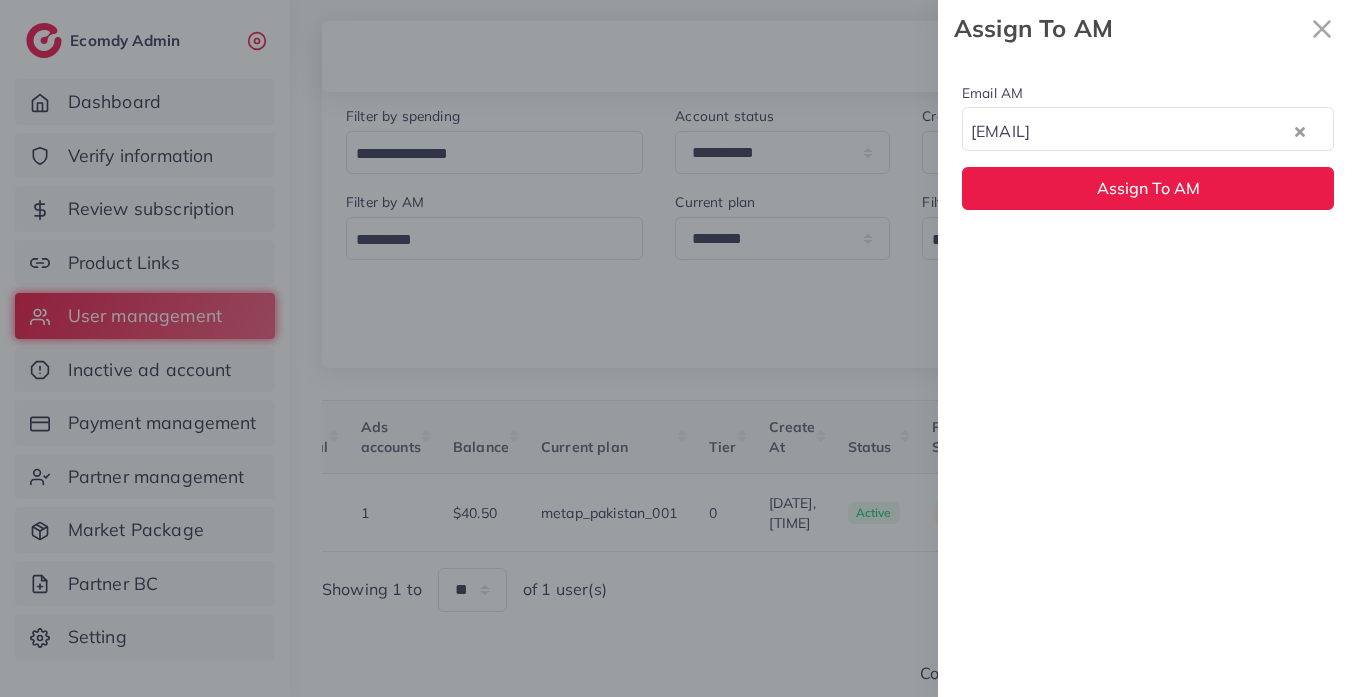 click on "Email AM
hadibaaslam@gmail.com
Loading...
None
hadibaaslam@gmail.com
natashashahid163@gmail.com
wajahat@adreach.agency
Assign To AM" at bounding box center (1148, 145) 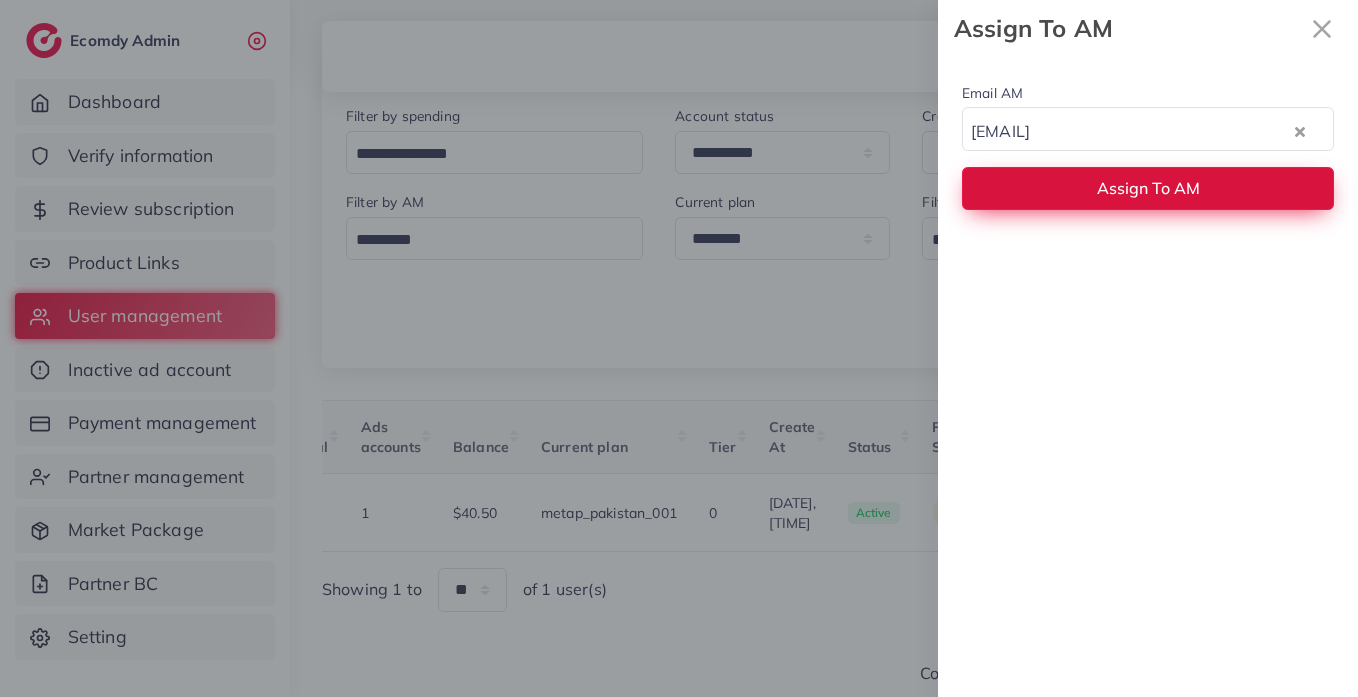 click on "Assign To AM" at bounding box center (1148, 188) 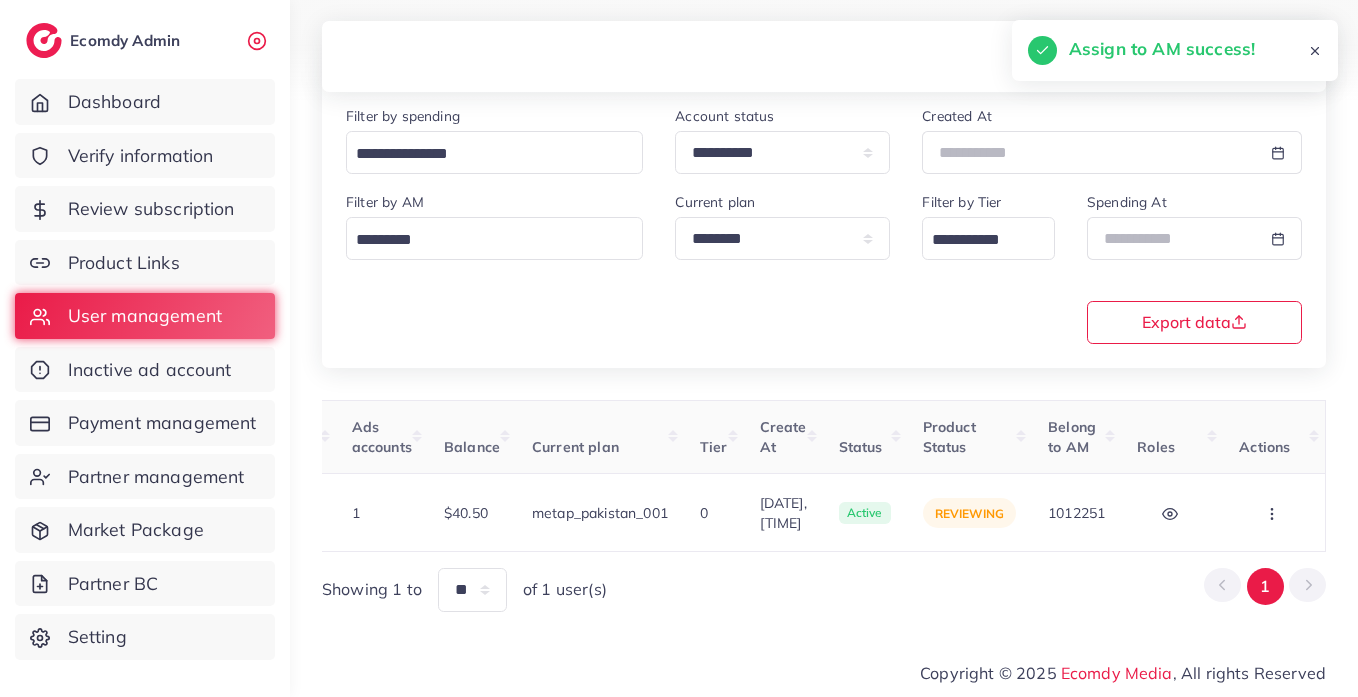 scroll, scrollTop: 0, scrollLeft: 0, axis: both 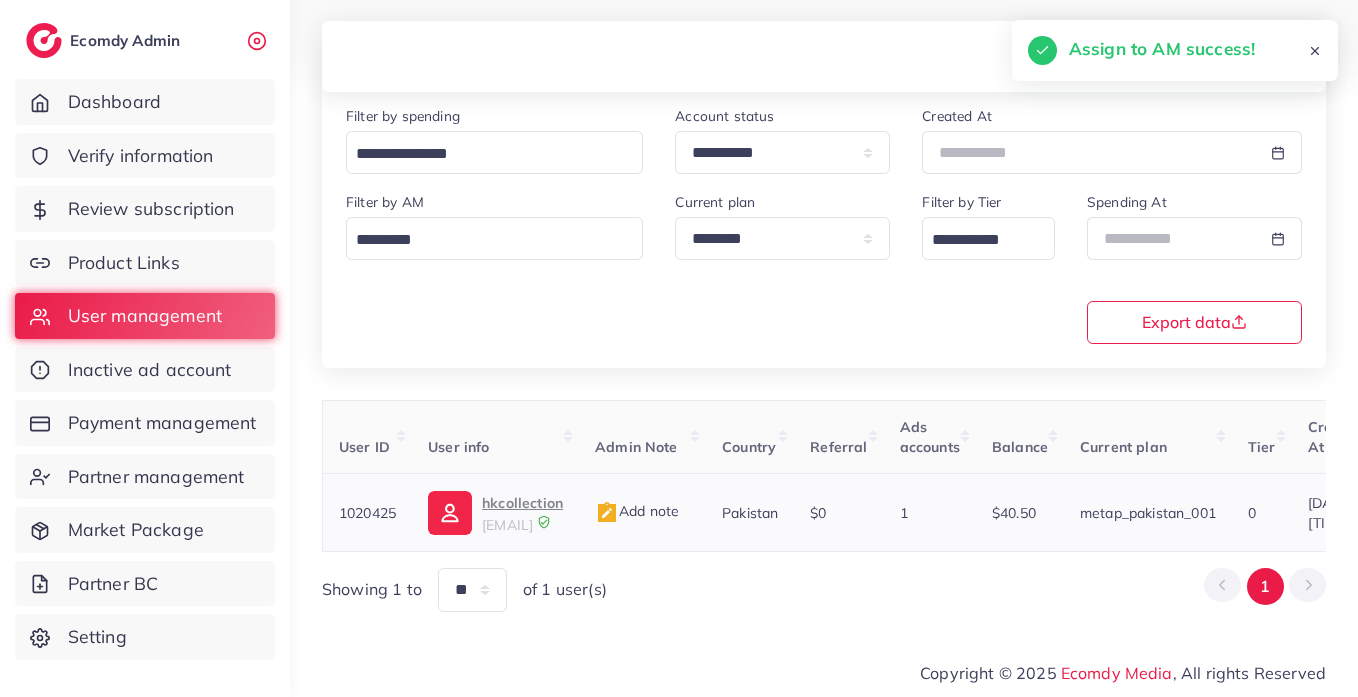 click on "hkcollection  hkcollection70@gmail.com" at bounding box center [495, 513] 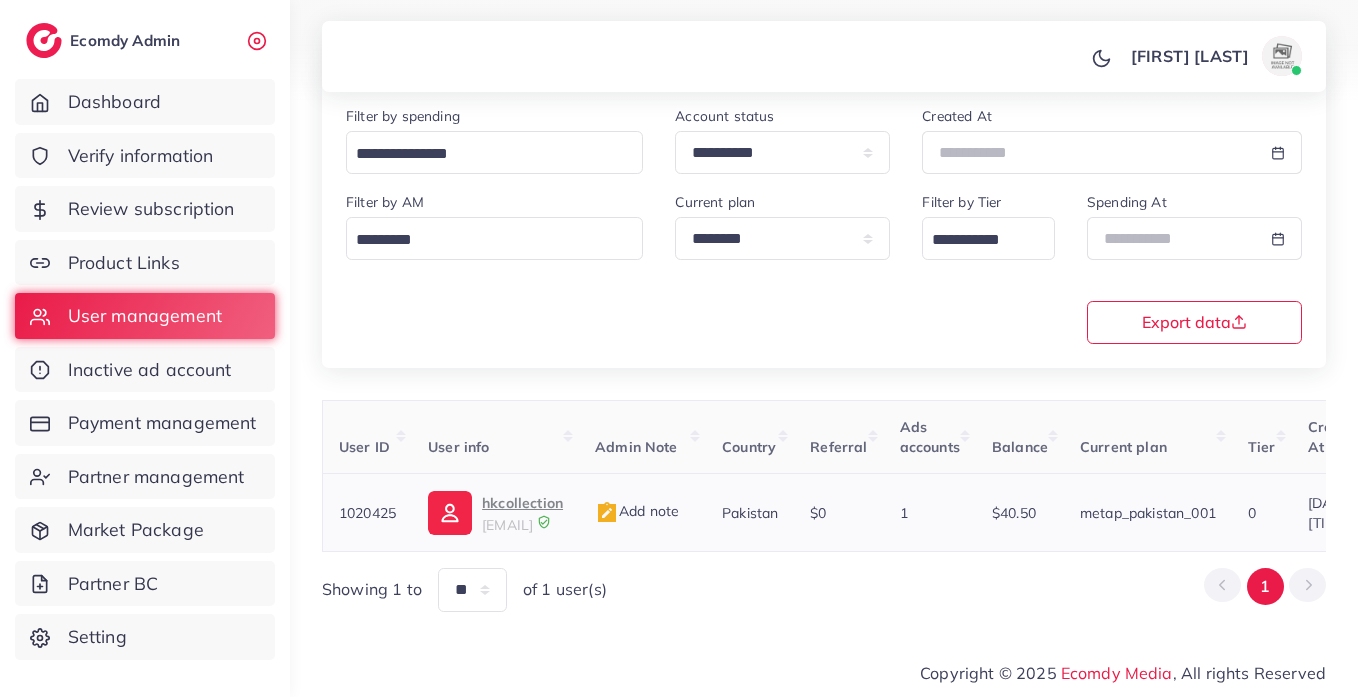 click on "hkcollection" at bounding box center (522, 503) 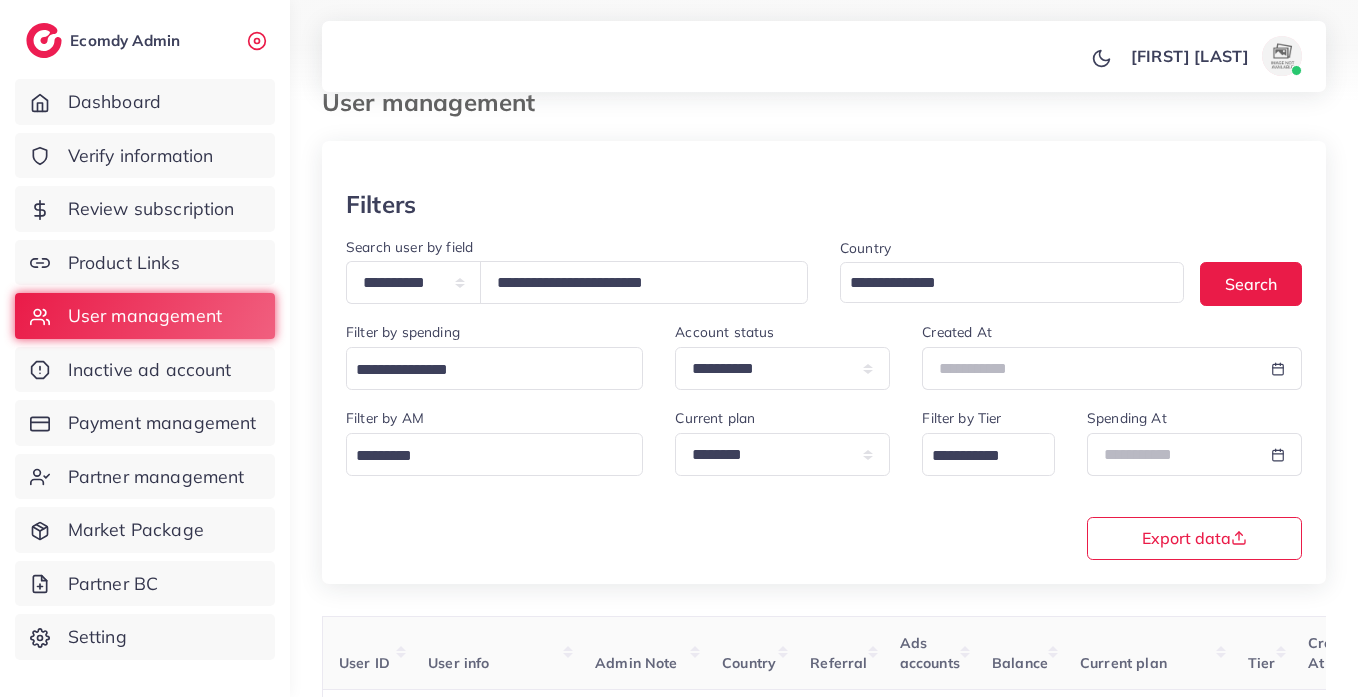 scroll, scrollTop: 0, scrollLeft: 0, axis: both 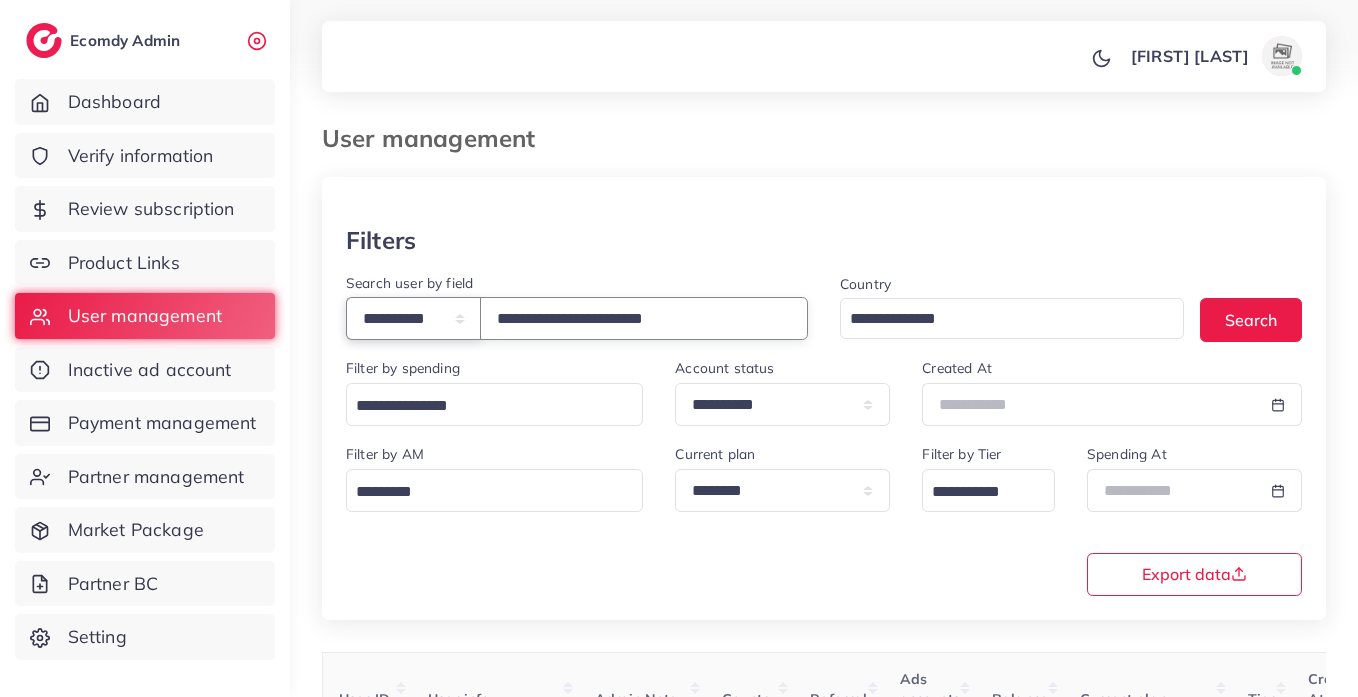click on "**********" at bounding box center [413, 318] 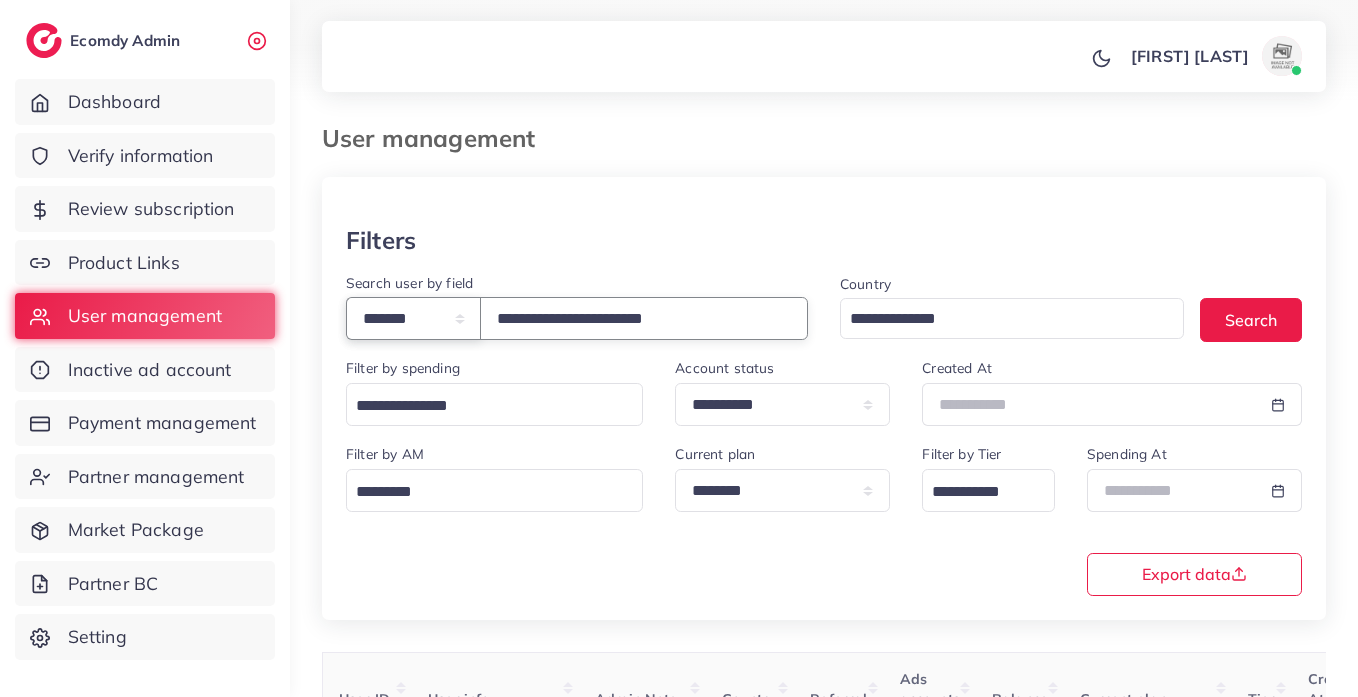 click on "**********" at bounding box center [413, 318] 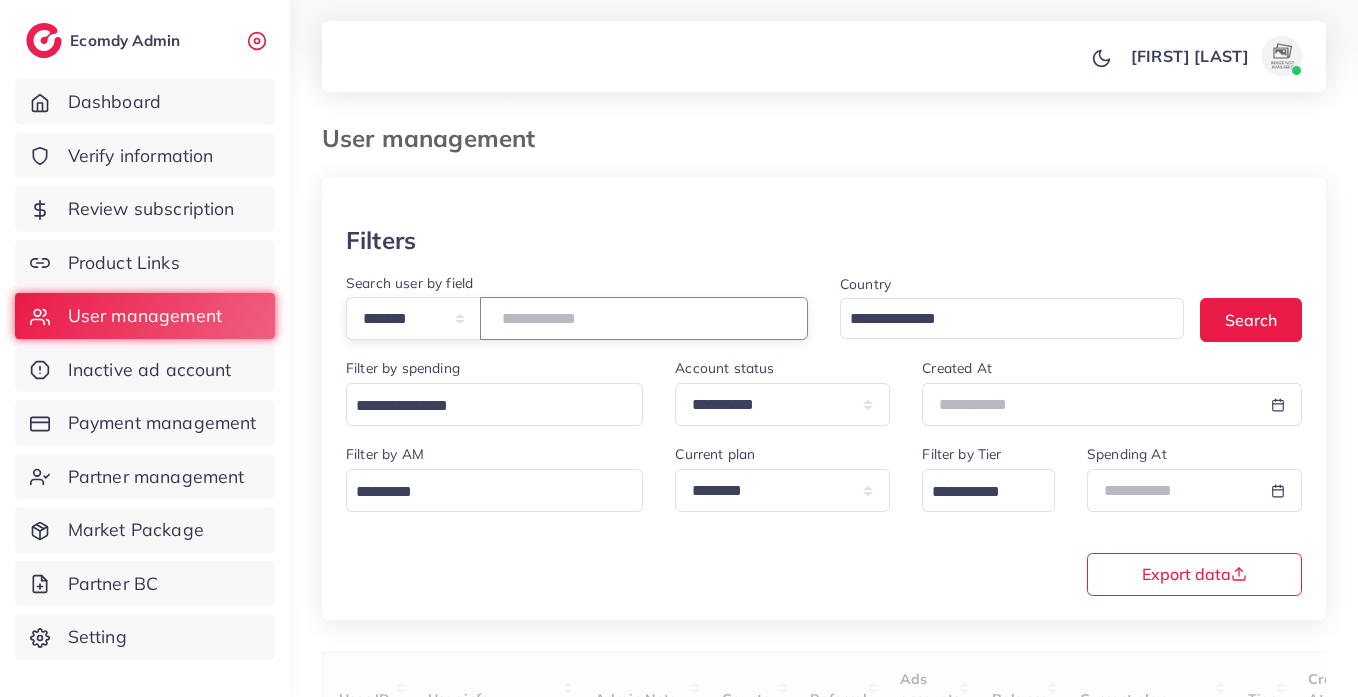 click on "**********" at bounding box center (644, 318) 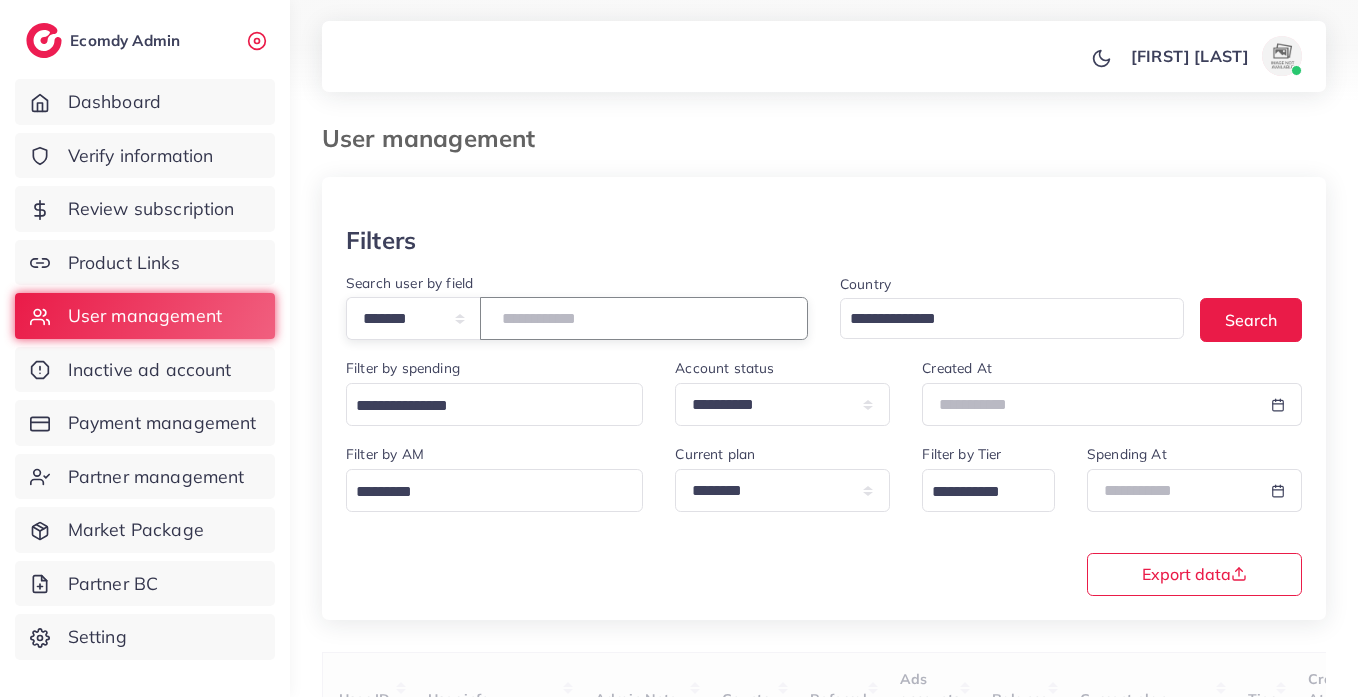 type on "*******" 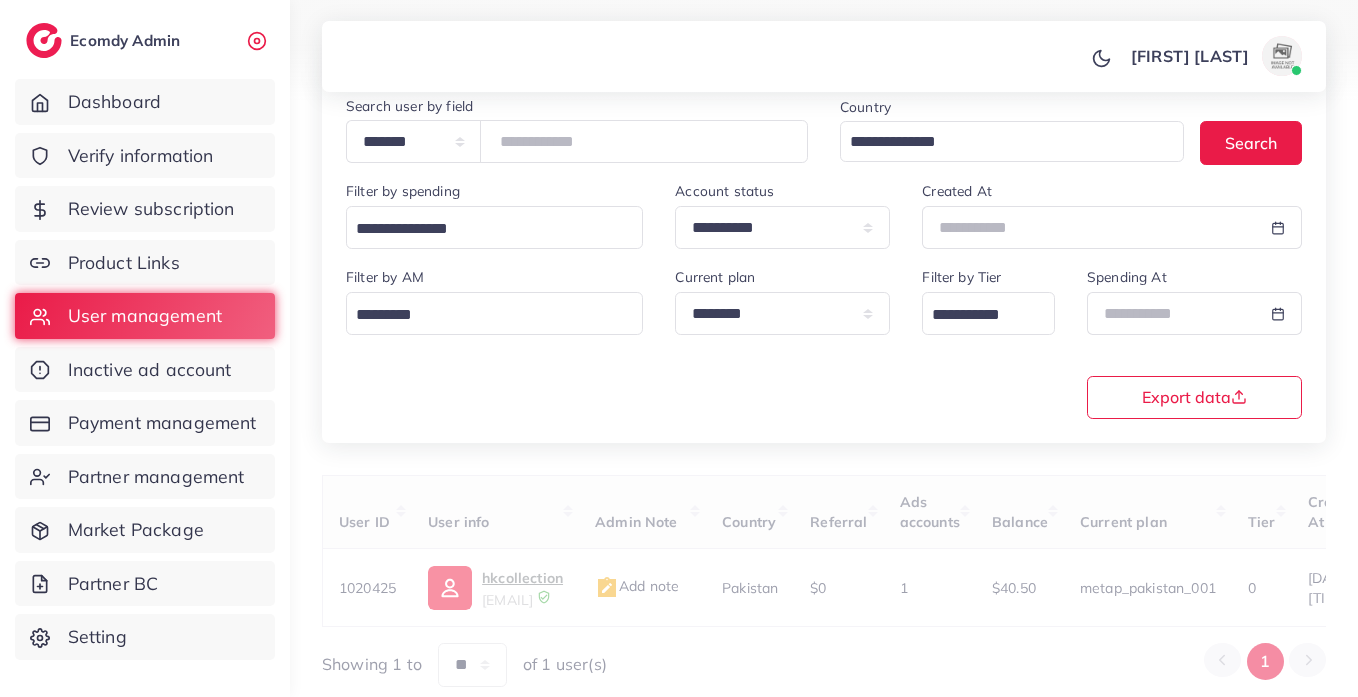 scroll, scrollTop: 260, scrollLeft: 0, axis: vertical 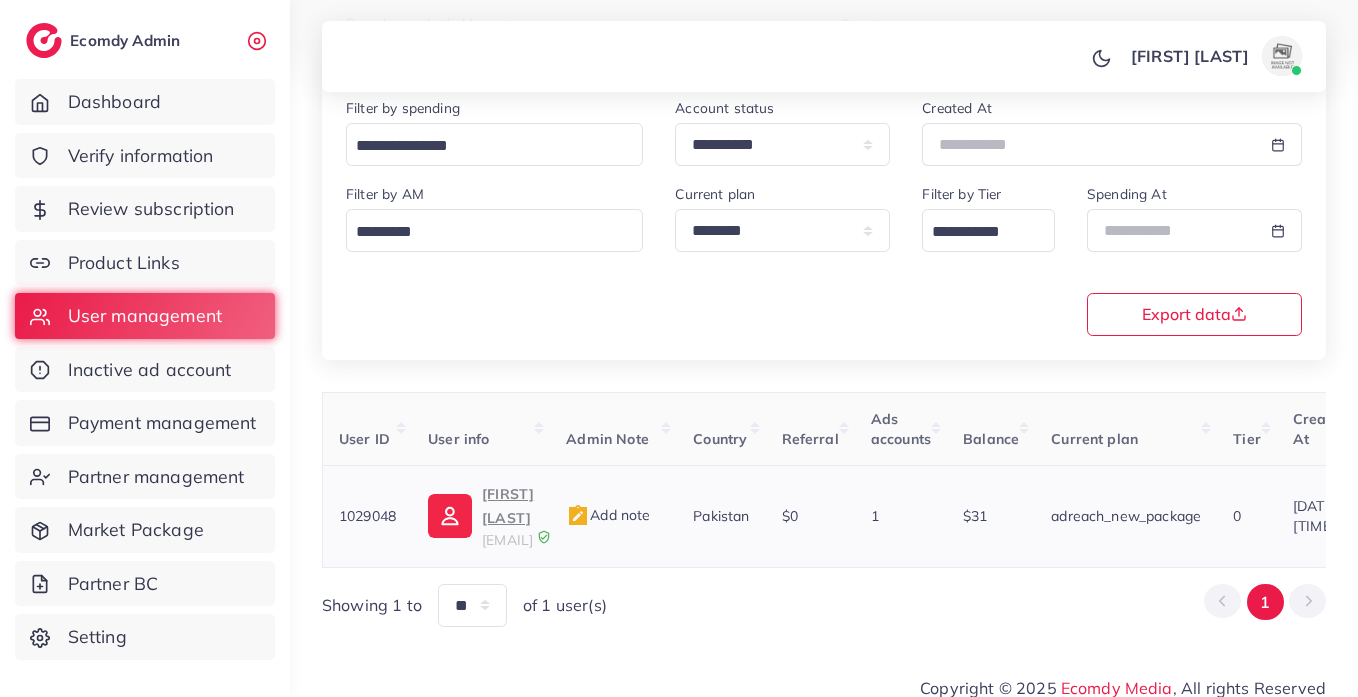 click on "Ahsan Zaheer" at bounding box center [508, 506] 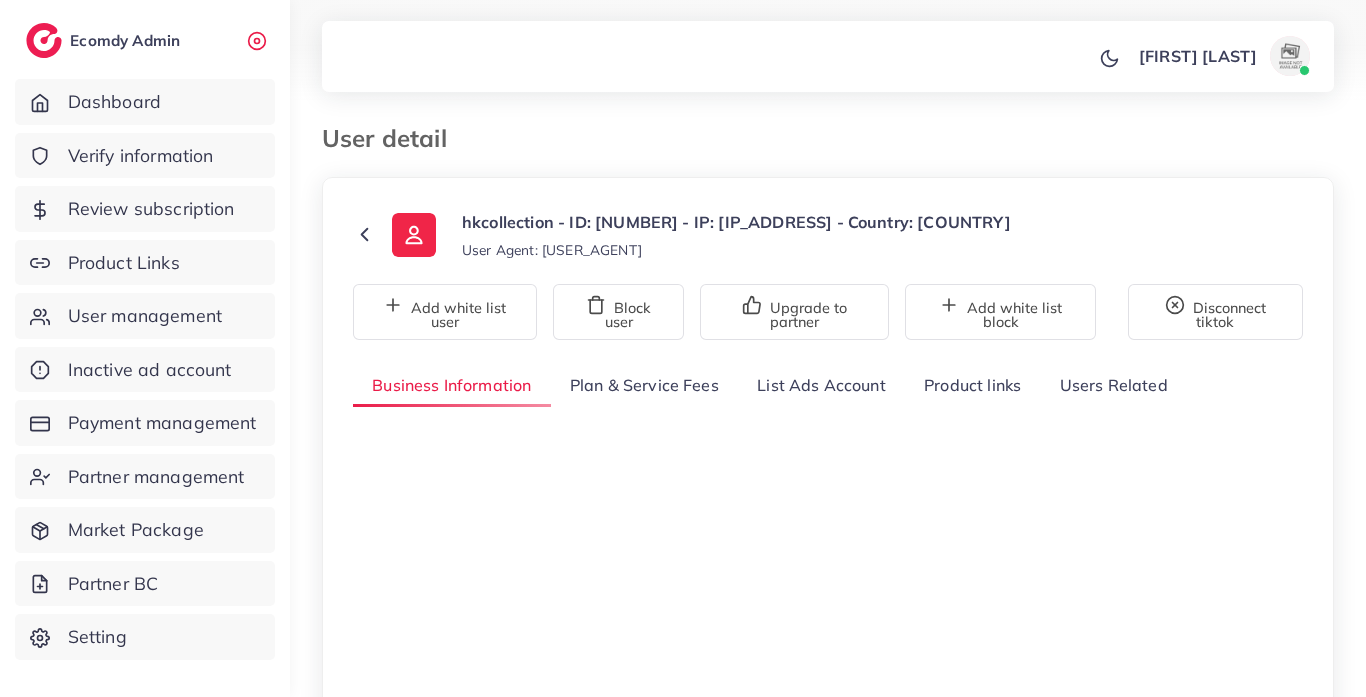 select on "********" 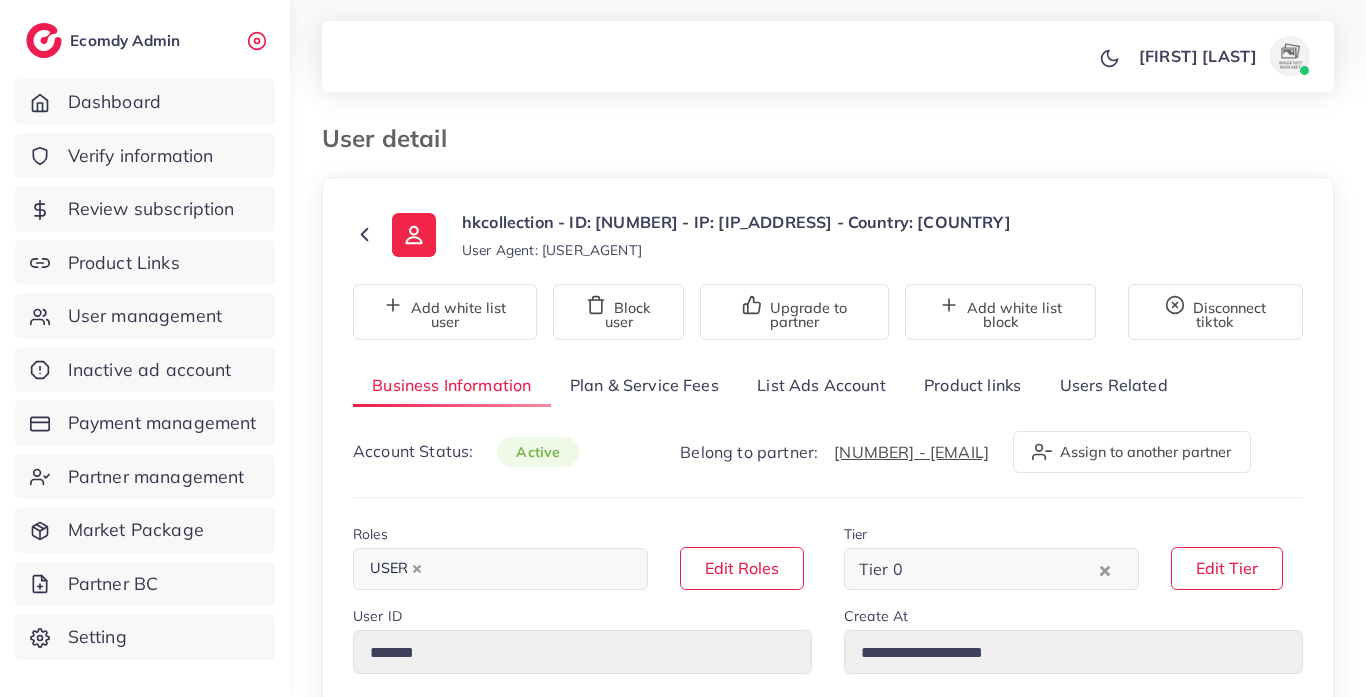 scroll, scrollTop: 0, scrollLeft: 0, axis: both 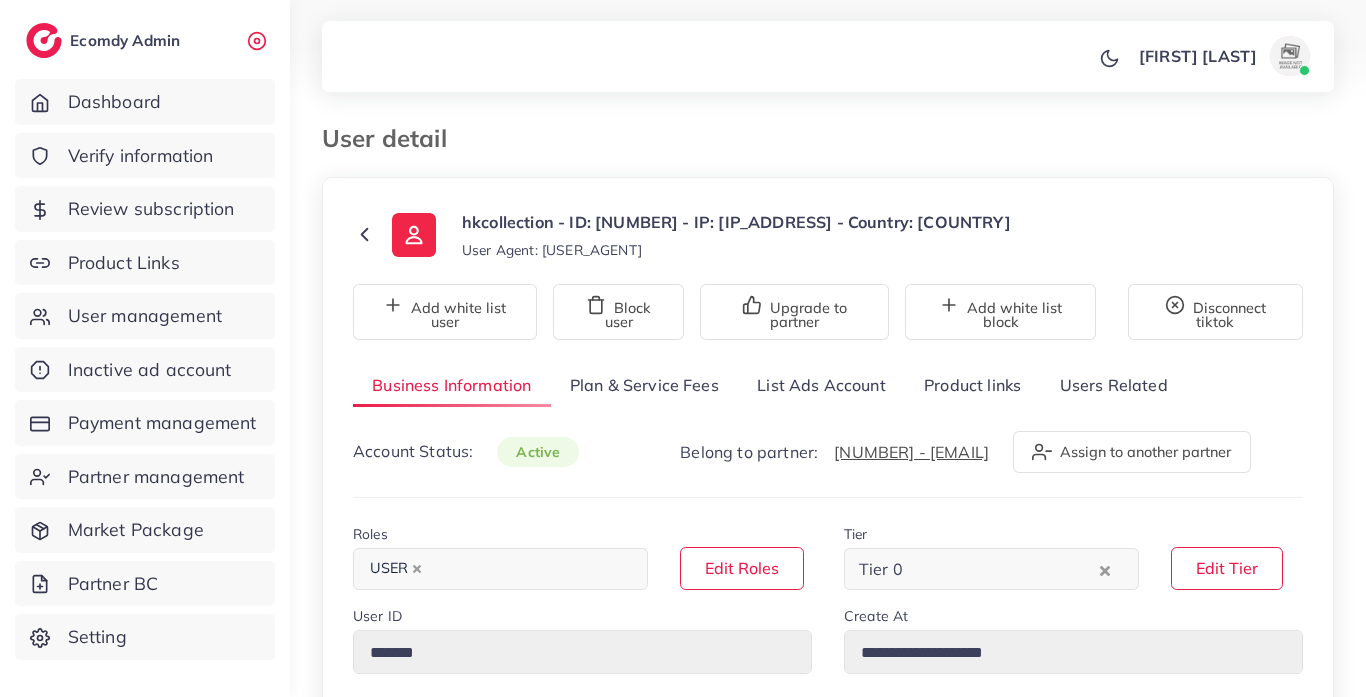 click on "List Ads Account" at bounding box center (821, 385) 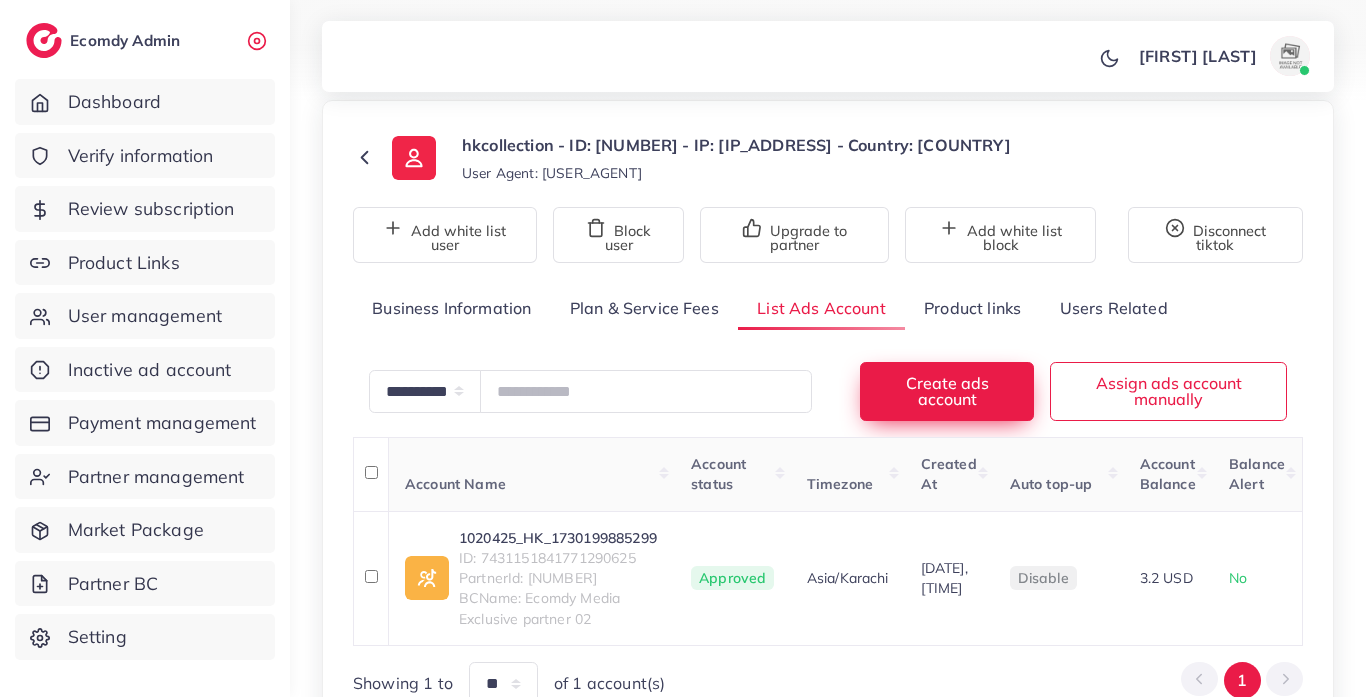 scroll, scrollTop: 161, scrollLeft: 0, axis: vertical 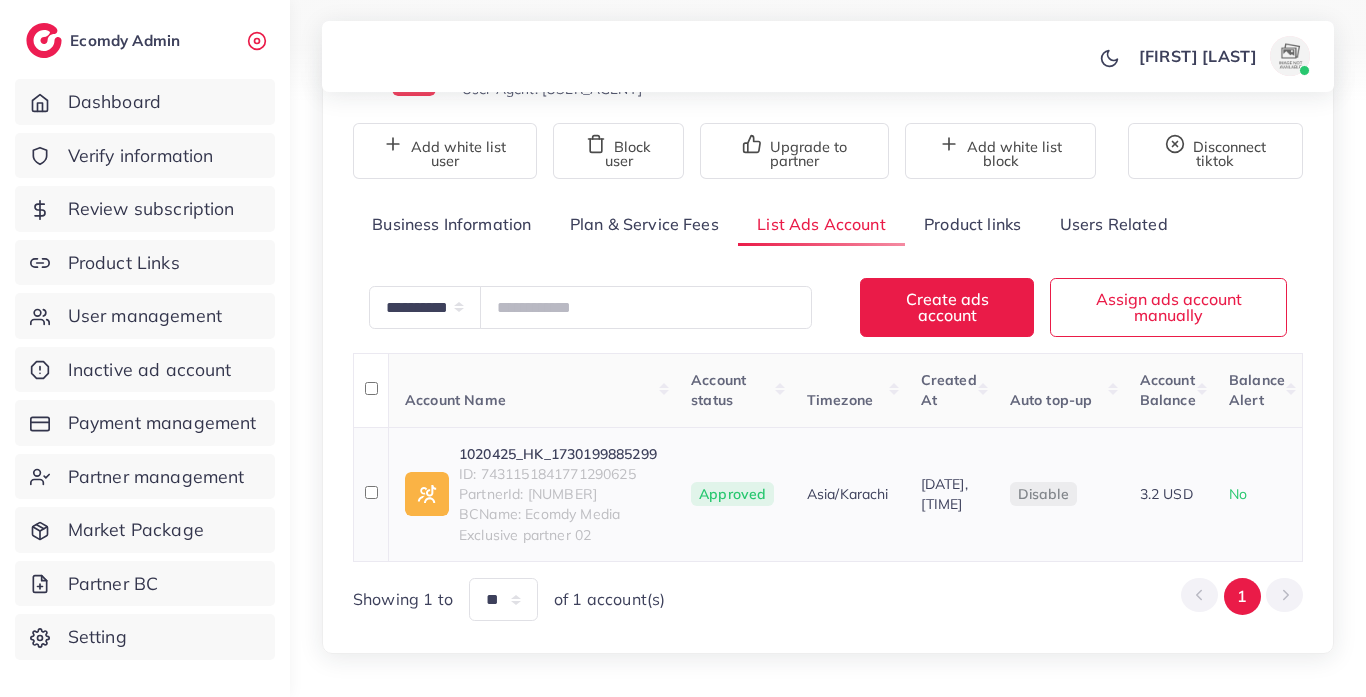 click on "ID: 7431151841771290625" at bounding box center (559, 474) 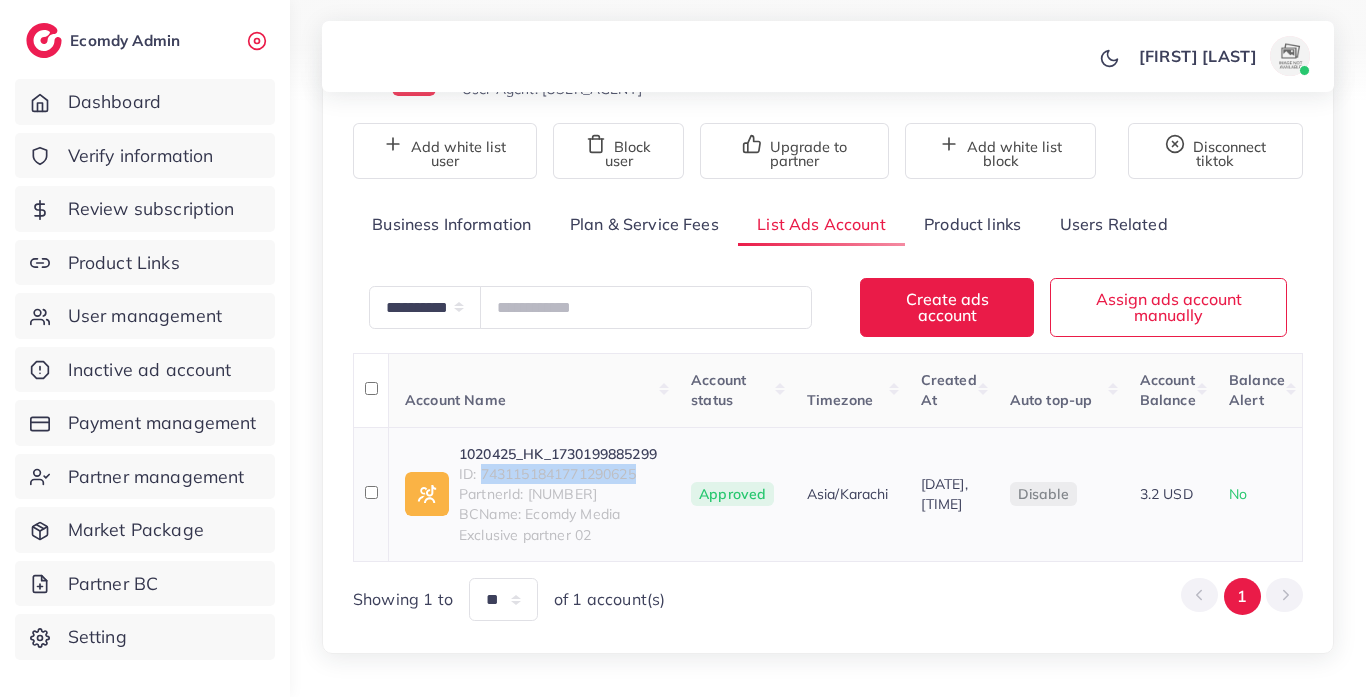 click on "ID: 7431151841771290625" at bounding box center (559, 474) 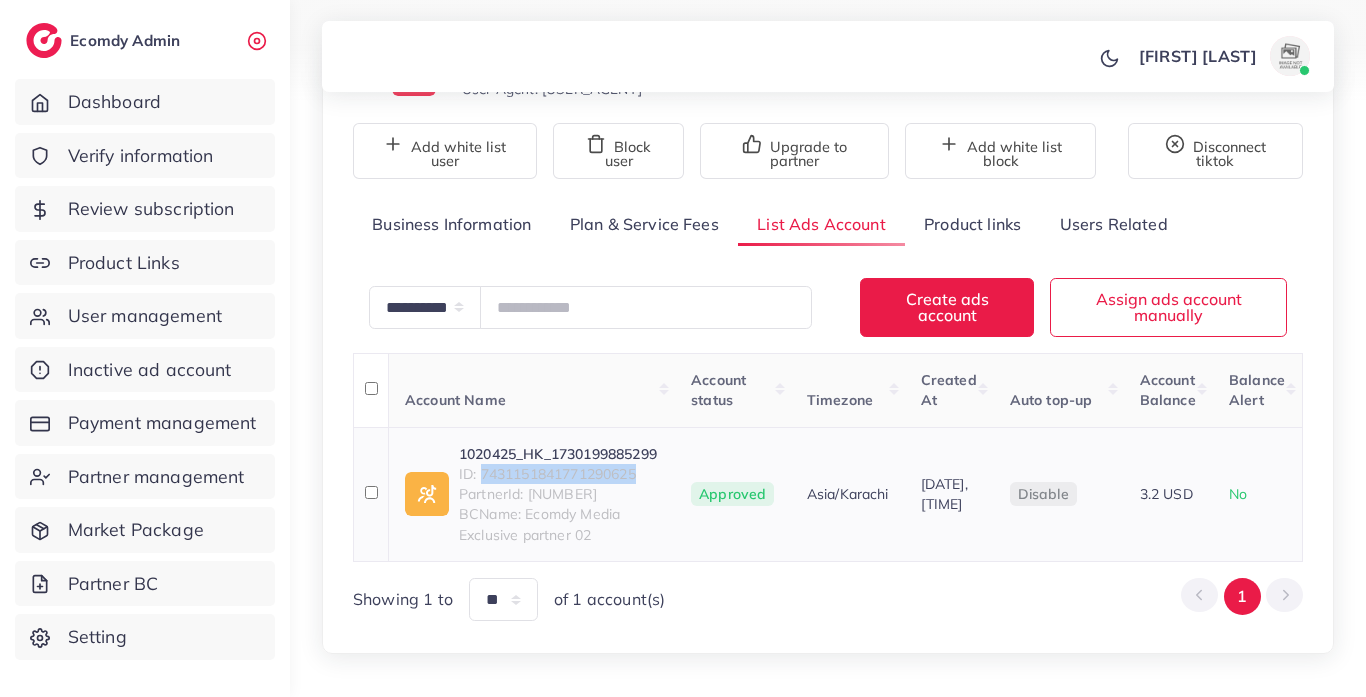 copy on "7431151841771290625" 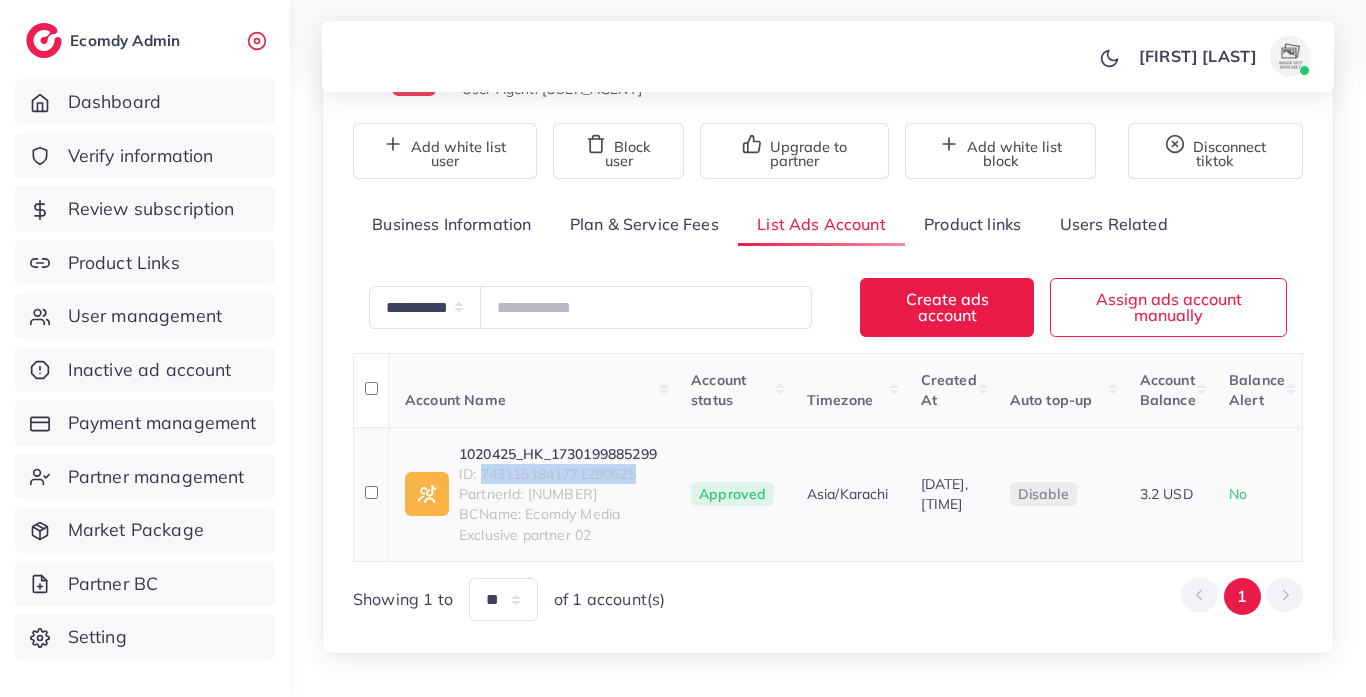 click on "1020425_HK_1730199885299" at bounding box center (559, 454) 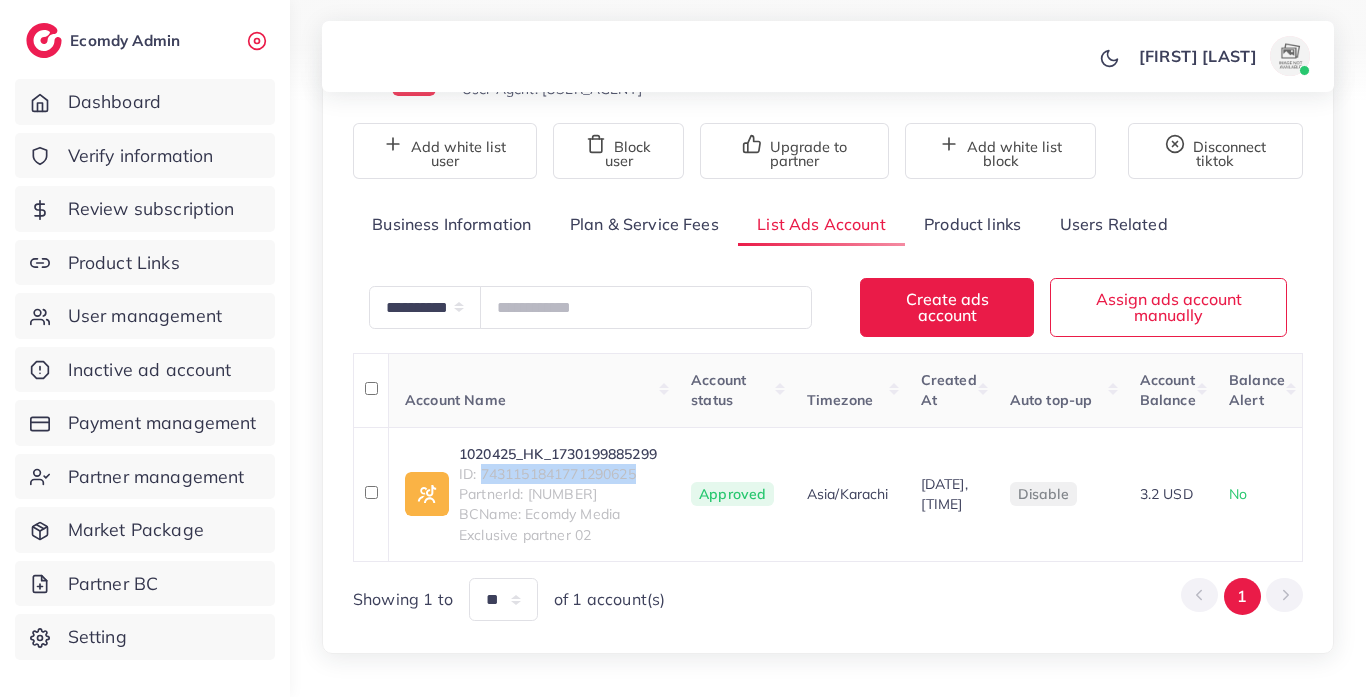 scroll, scrollTop: 0, scrollLeft: 0, axis: both 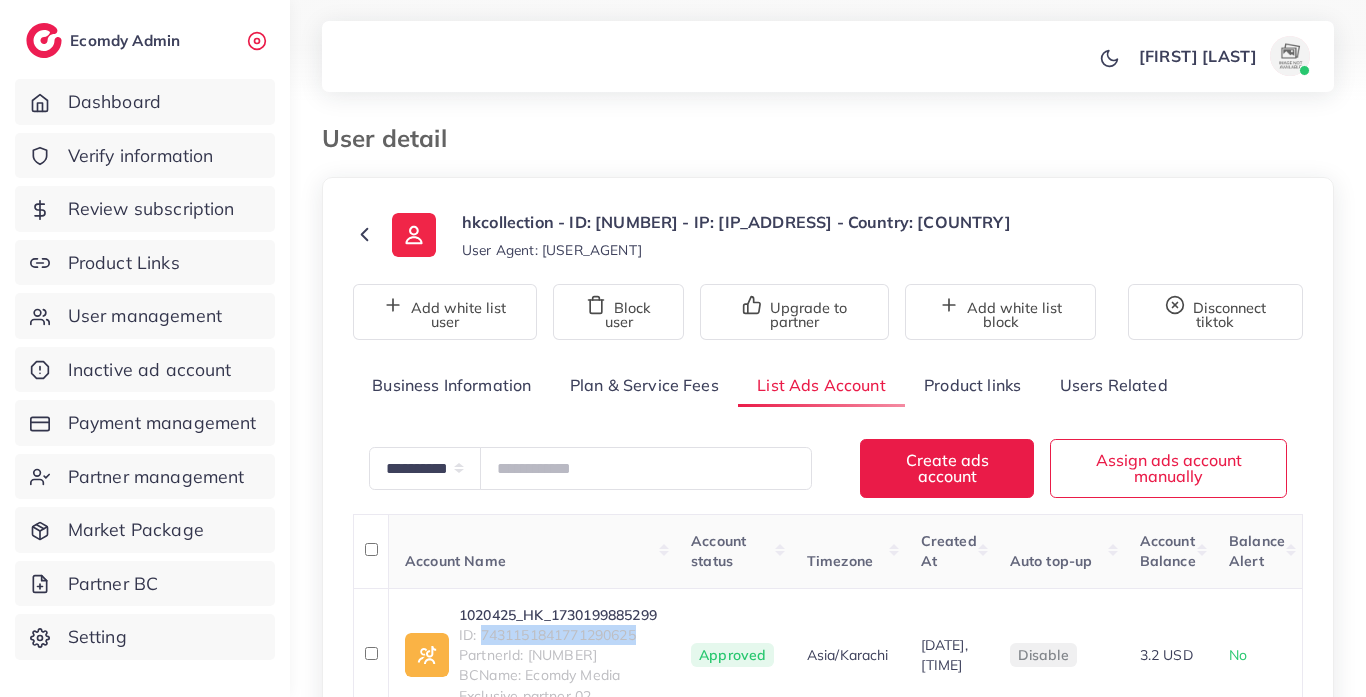 click on "Product links" at bounding box center (972, 385) 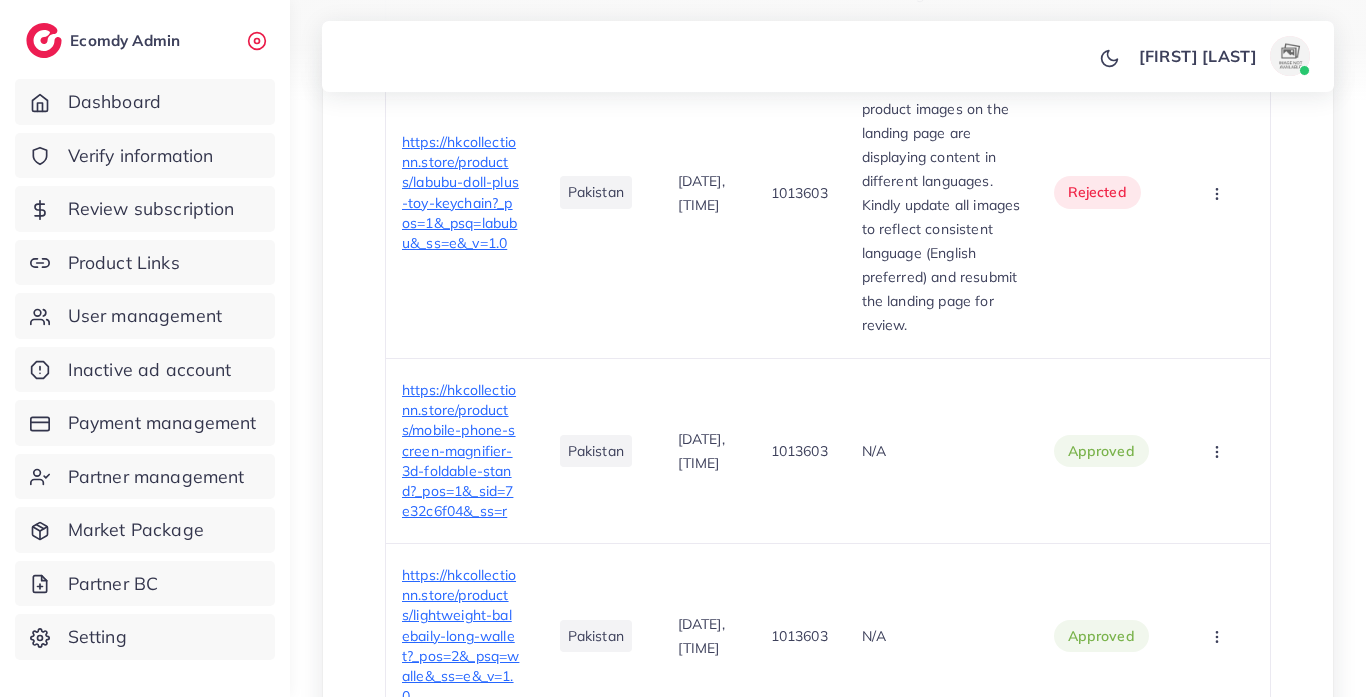 scroll, scrollTop: 639, scrollLeft: 0, axis: vertical 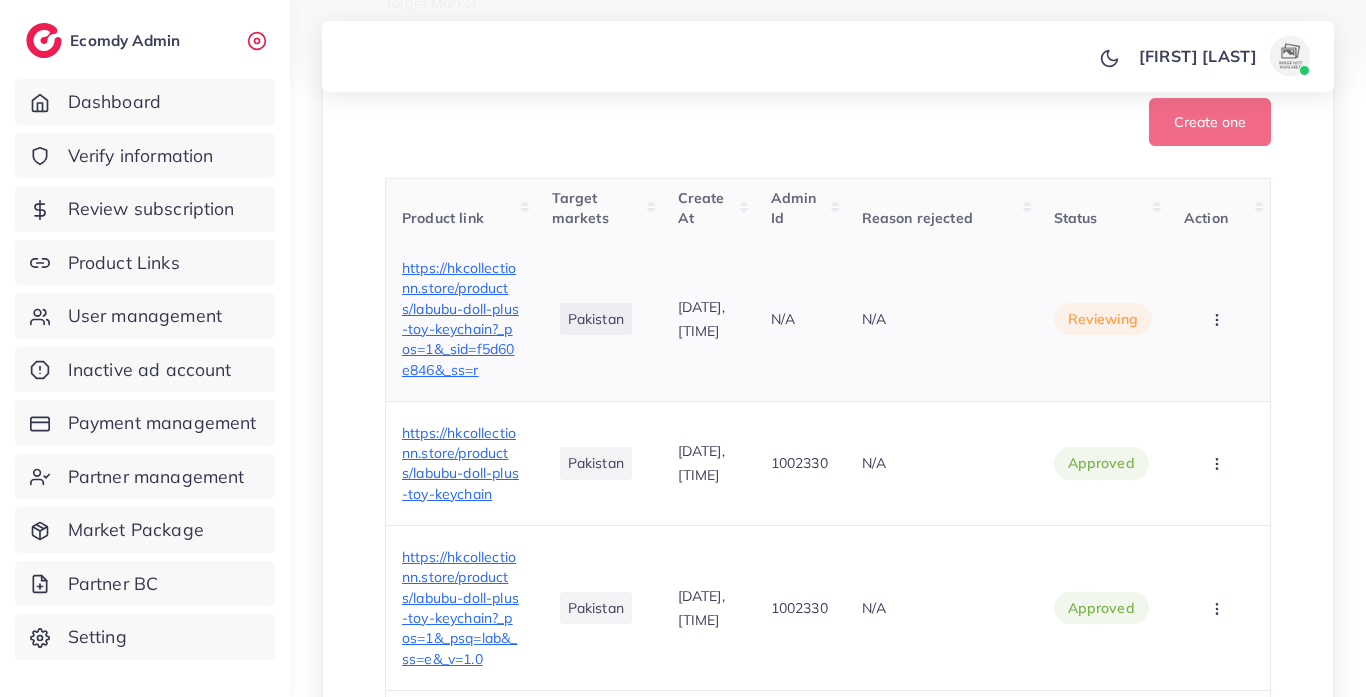 click on "https://hkcollectionn.store/products/labubu-doll-plus-toy-keychain?_pos=1&_sid=f5d60e846&_ss=r" at bounding box center (461, 319) 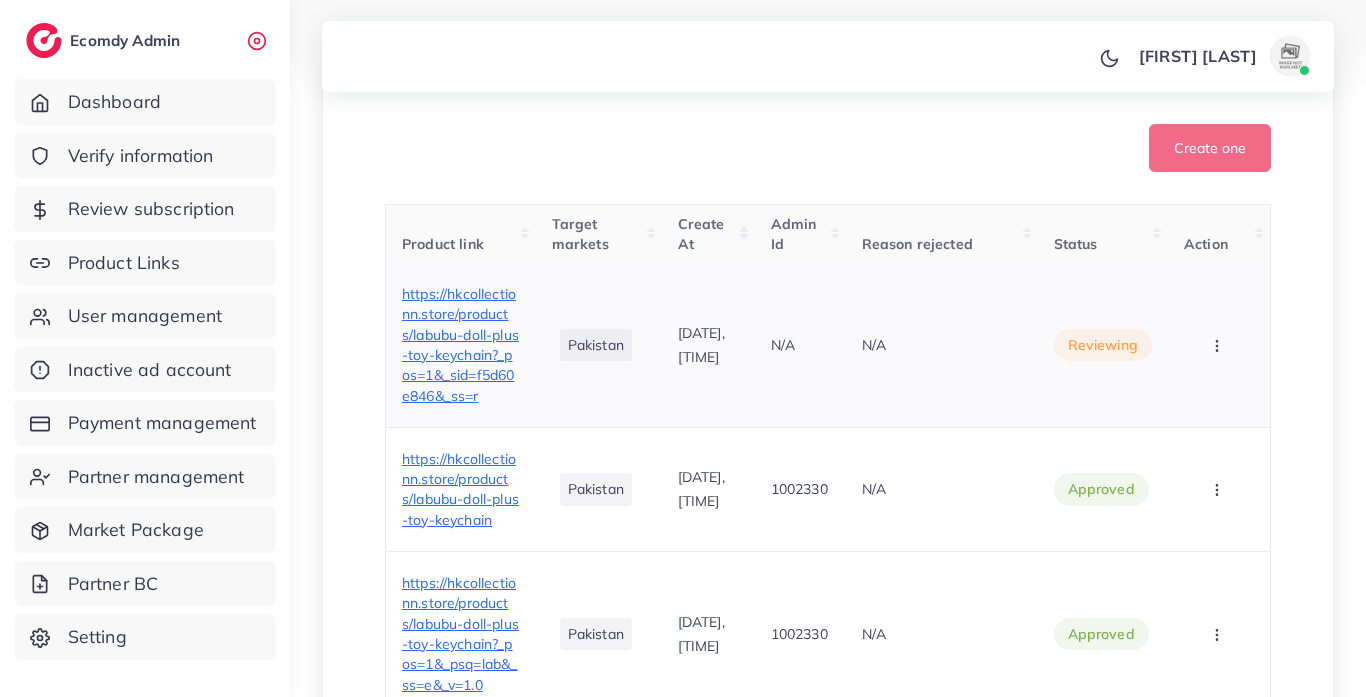 scroll, scrollTop: 611, scrollLeft: 0, axis: vertical 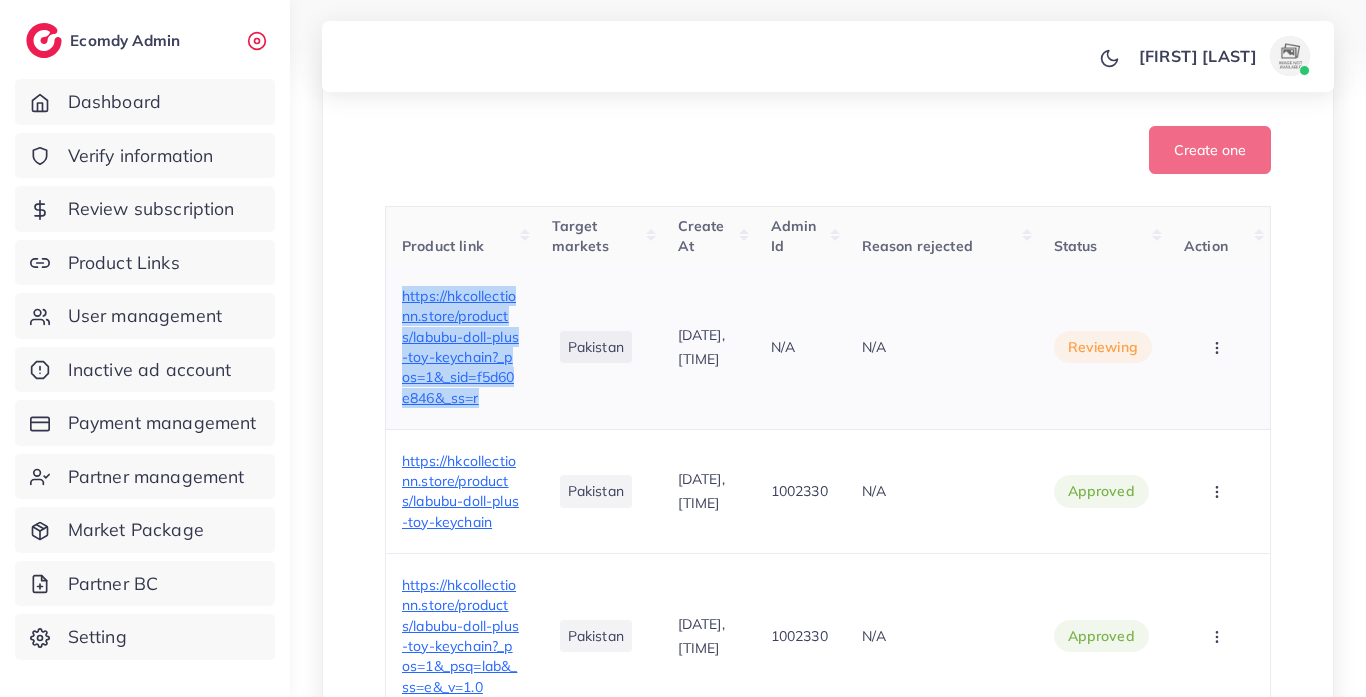 drag, startPoint x: 398, startPoint y: 315, endPoint x: 474, endPoint y: 453, distance: 157.54364 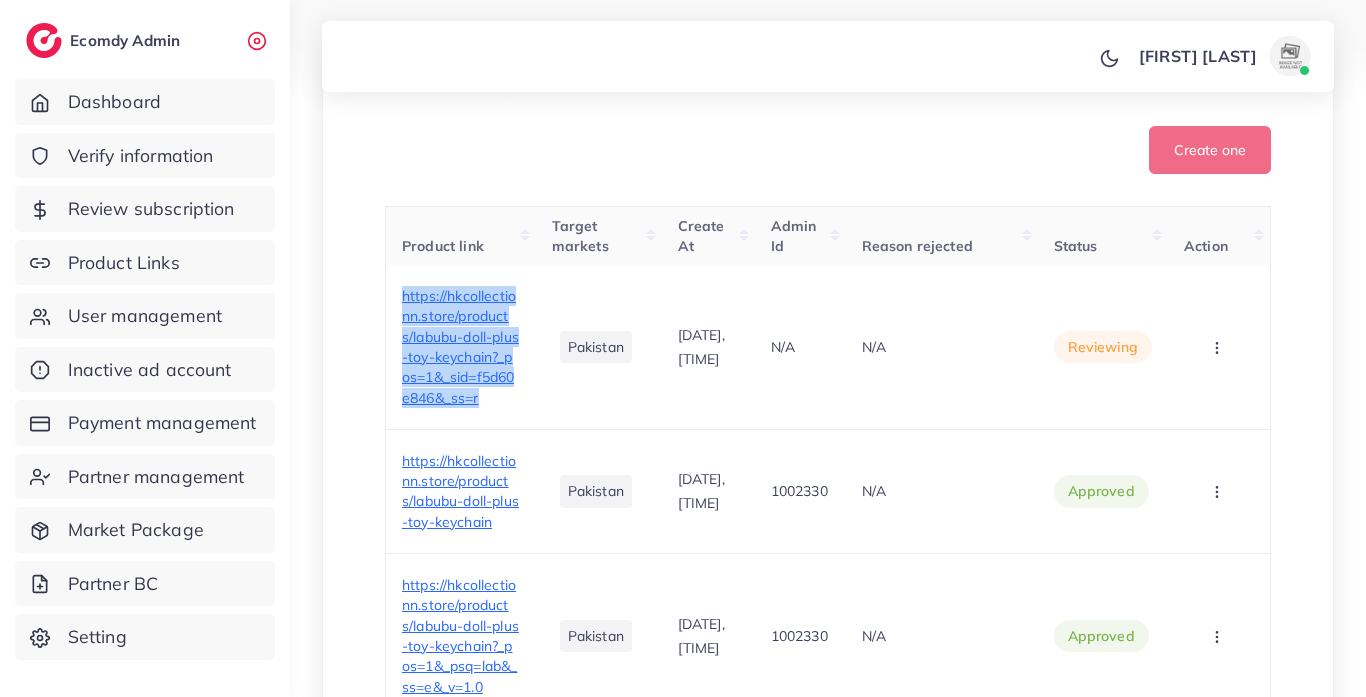 copy on "https://hkcollectionn.store/products/labubu-doll-plus-toy-keychain?_pos=1&_sid=f5d60e846&_ss=r" 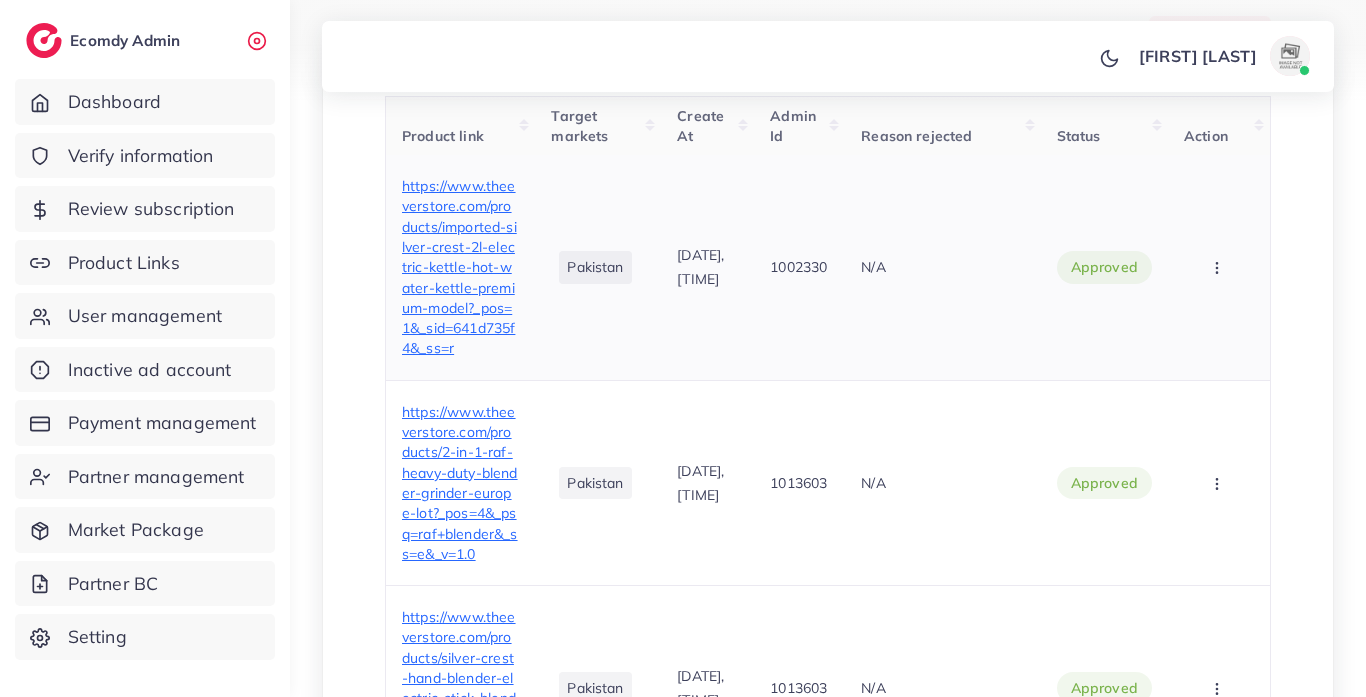 scroll, scrollTop: 725, scrollLeft: 0, axis: vertical 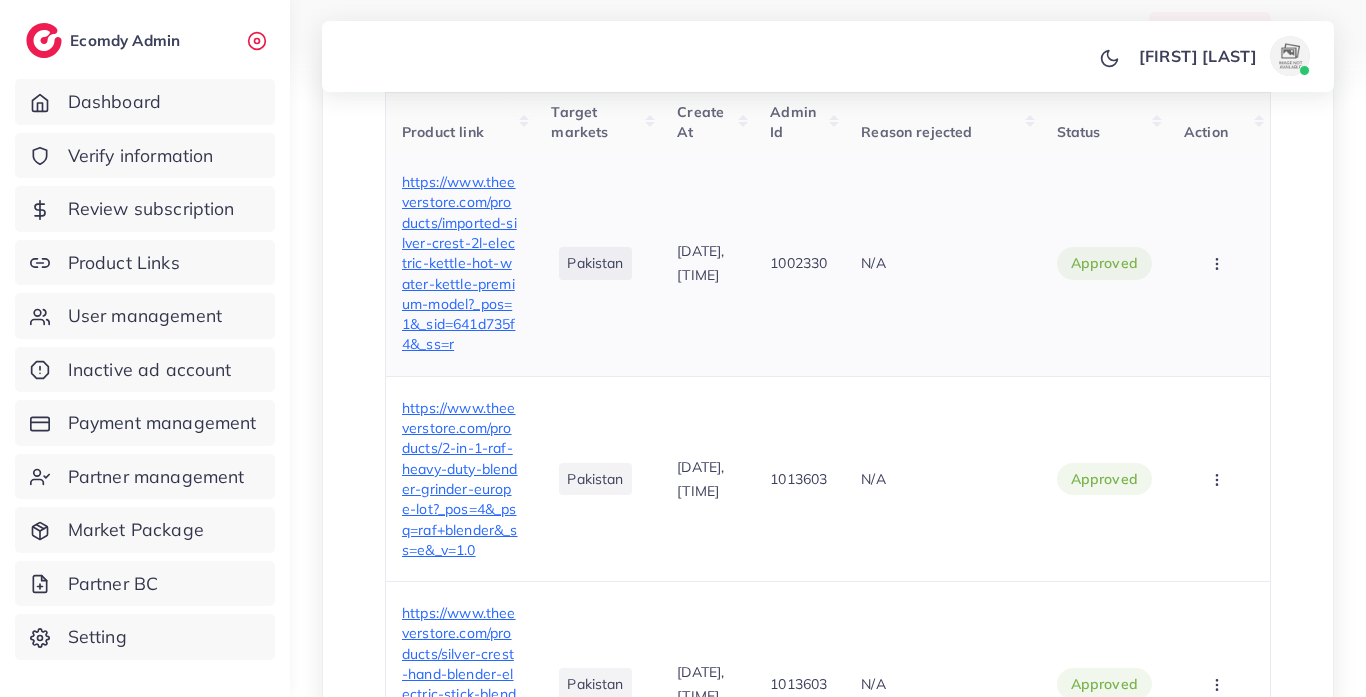 click on "https://www.theeverstore.com/products/imported-silver-crest-2l-electric-kettle-hot-water-kettle-premium-model?_pos=1&_sid=641d735f4&_ss=r" at bounding box center [459, 263] 